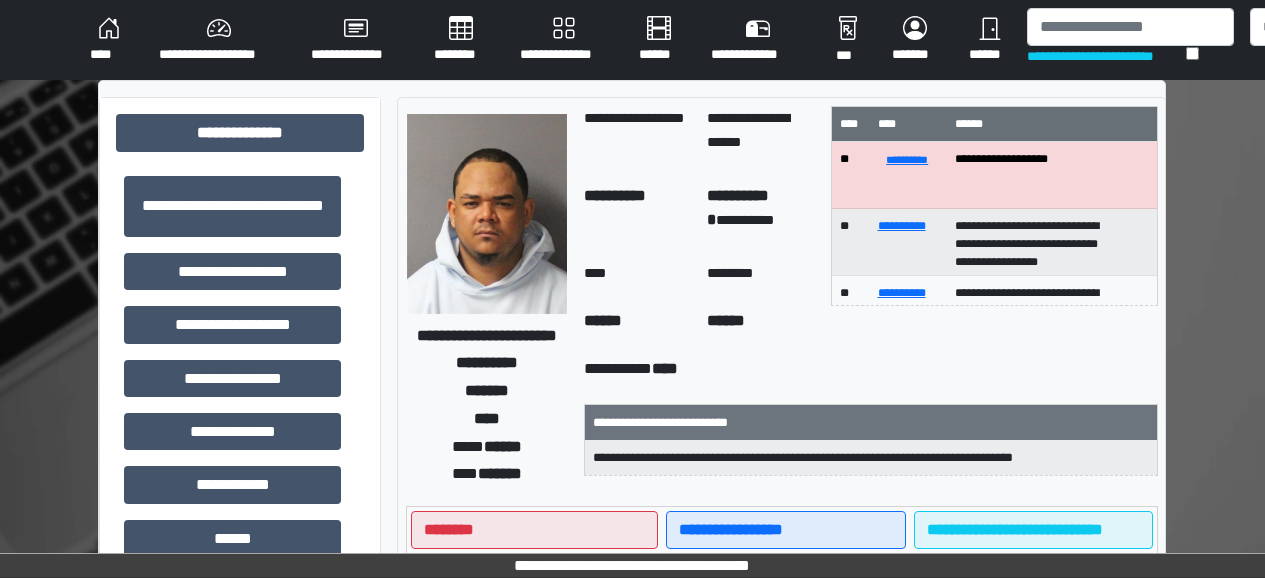 scroll, scrollTop: 93, scrollLeft: 93, axis: both 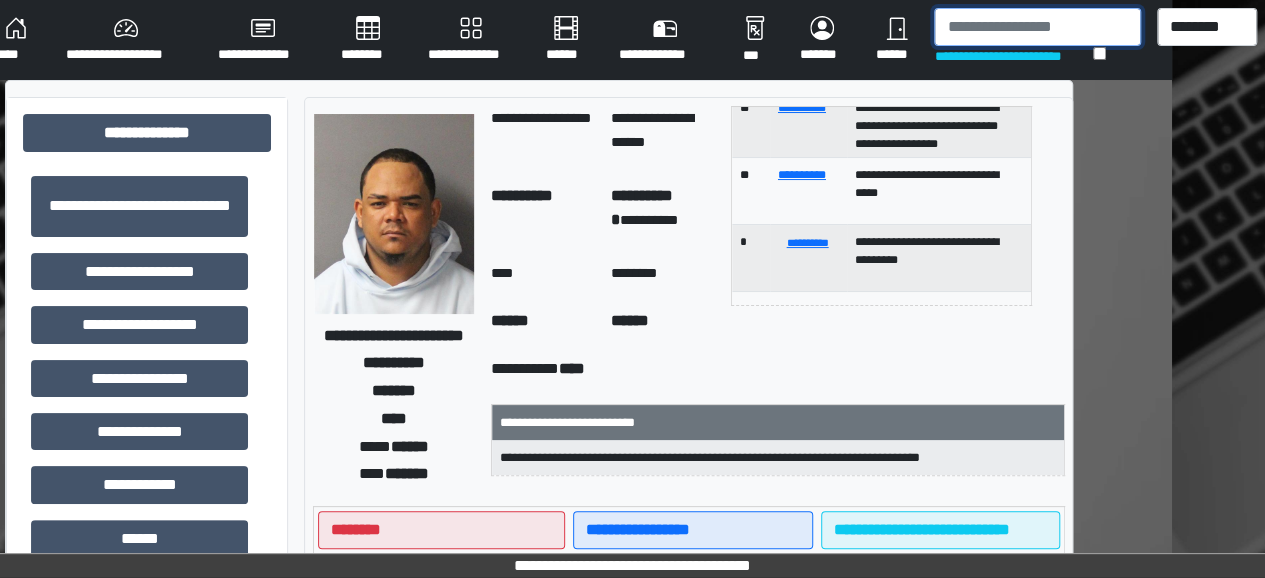 click at bounding box center (1037, 27) 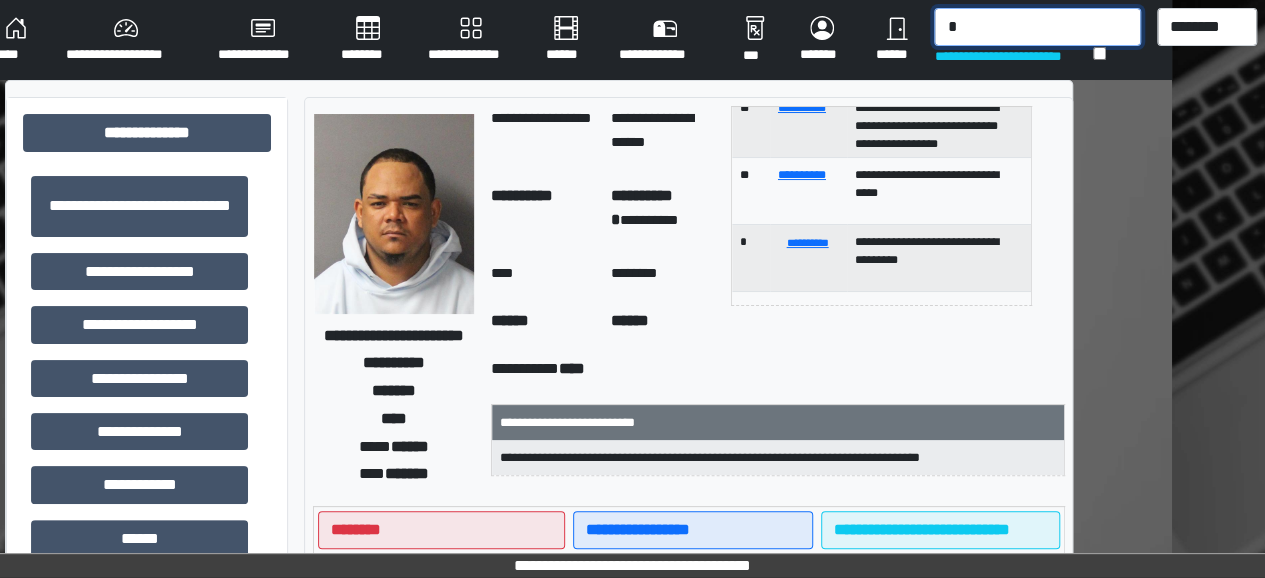 type on "**" 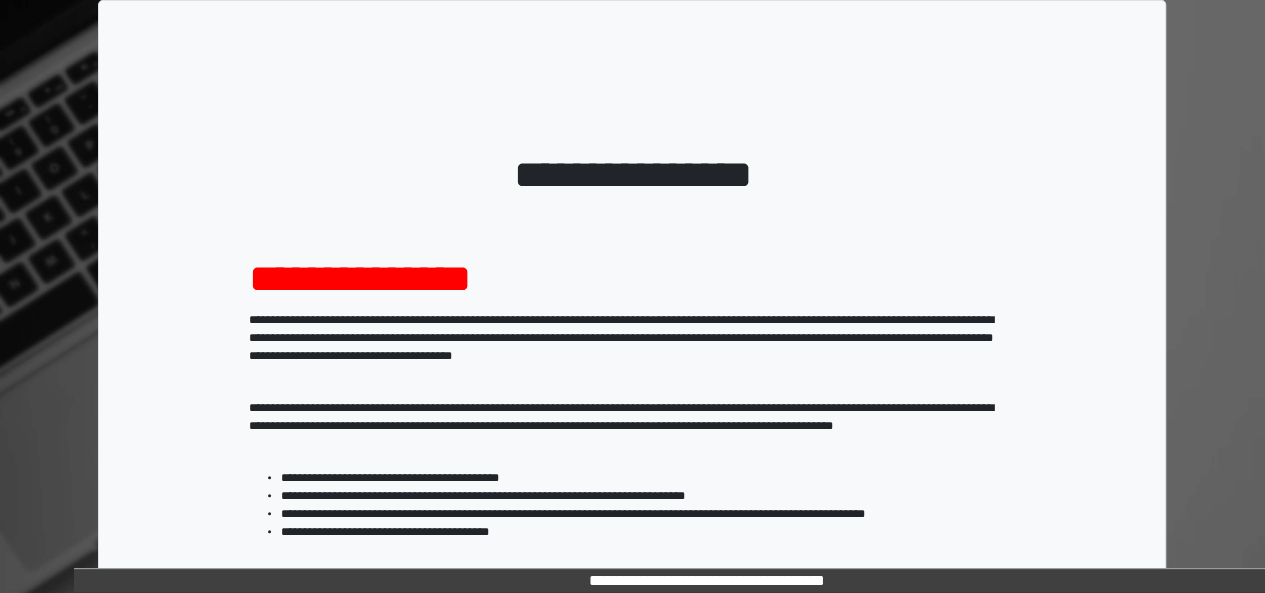scroll, scrollTop: 333, scrollLeft: 0, axis: vertical 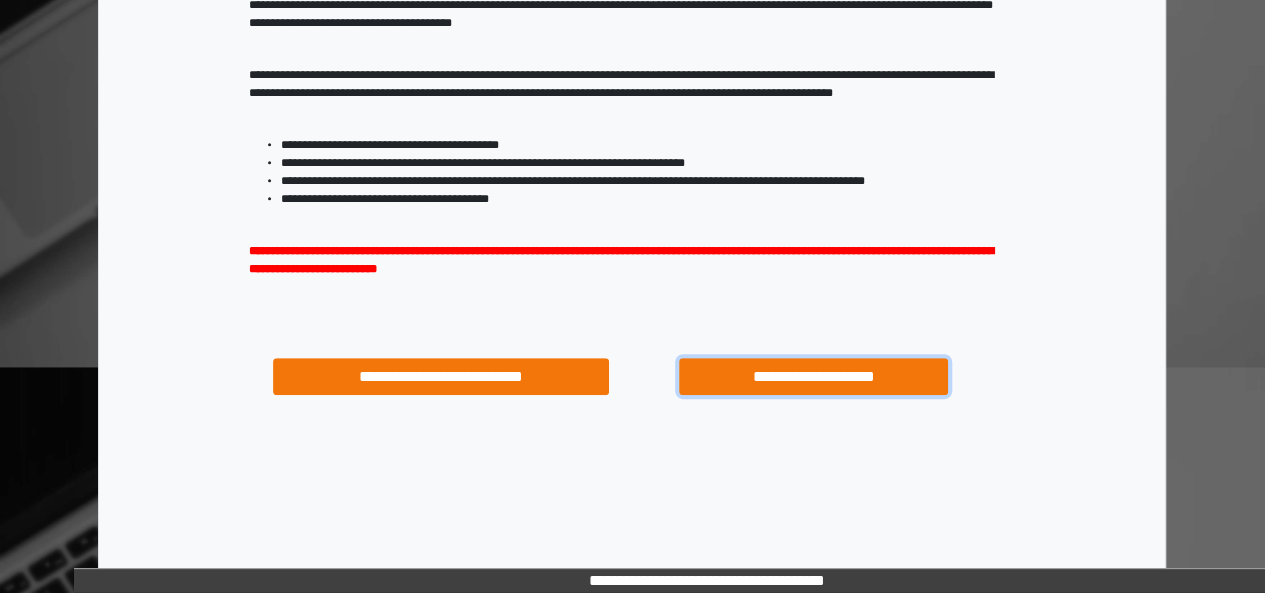 click on "**********" at bounding box center (813, 376) 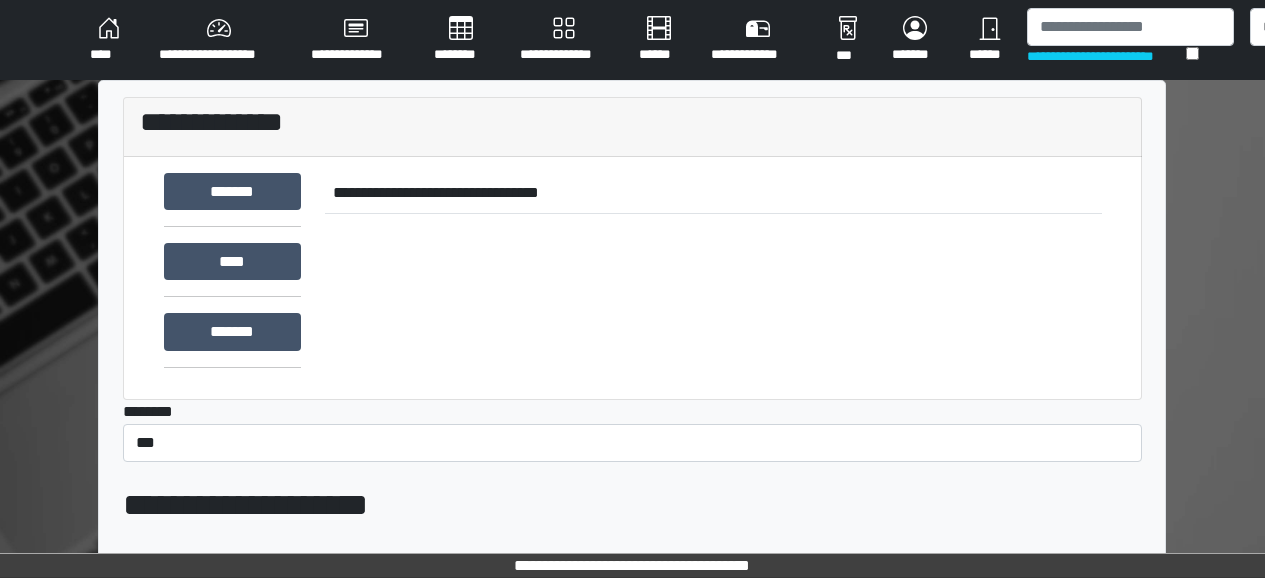 scroll, scrollTop: 0, scrollLeft: 0, axis: both 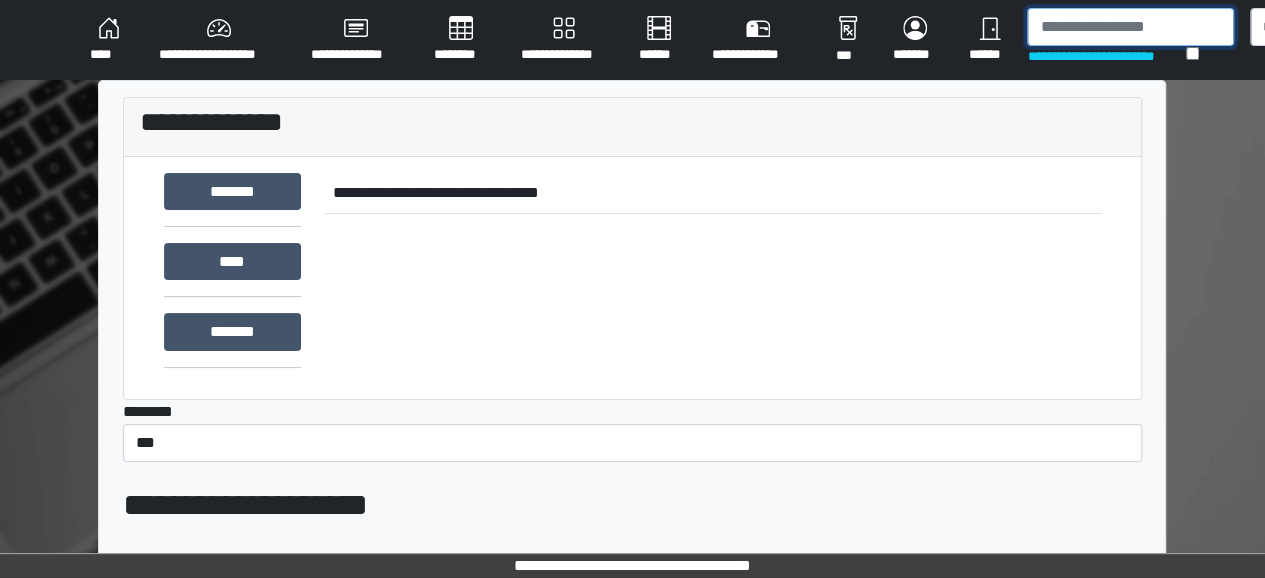 click at bounding box center [1130, 27] 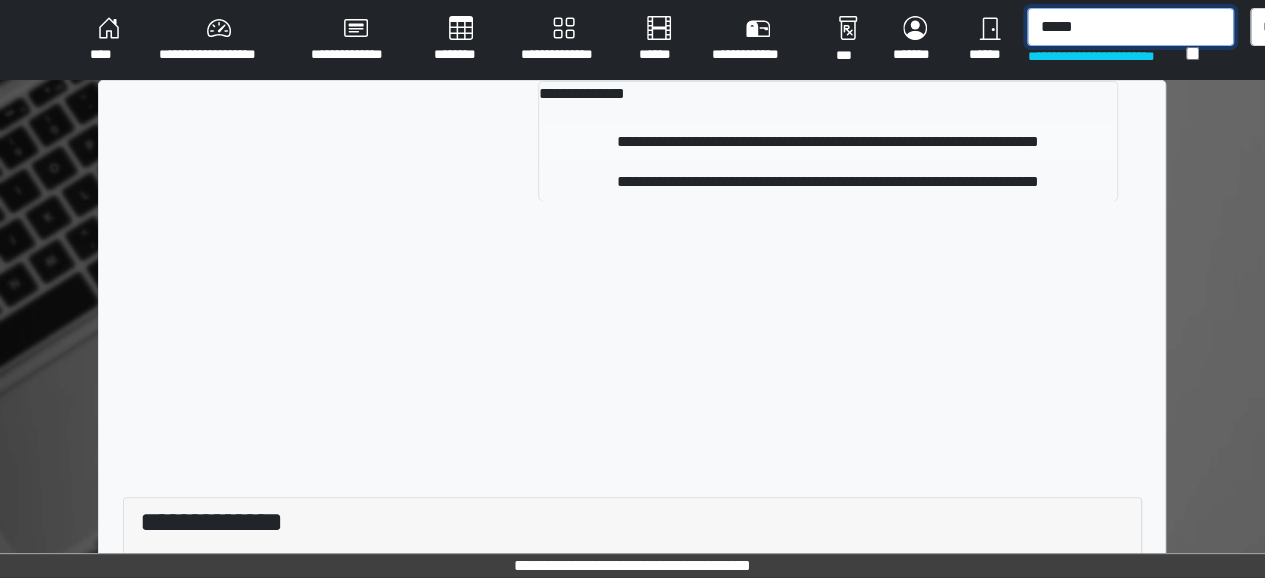 type on "*****" 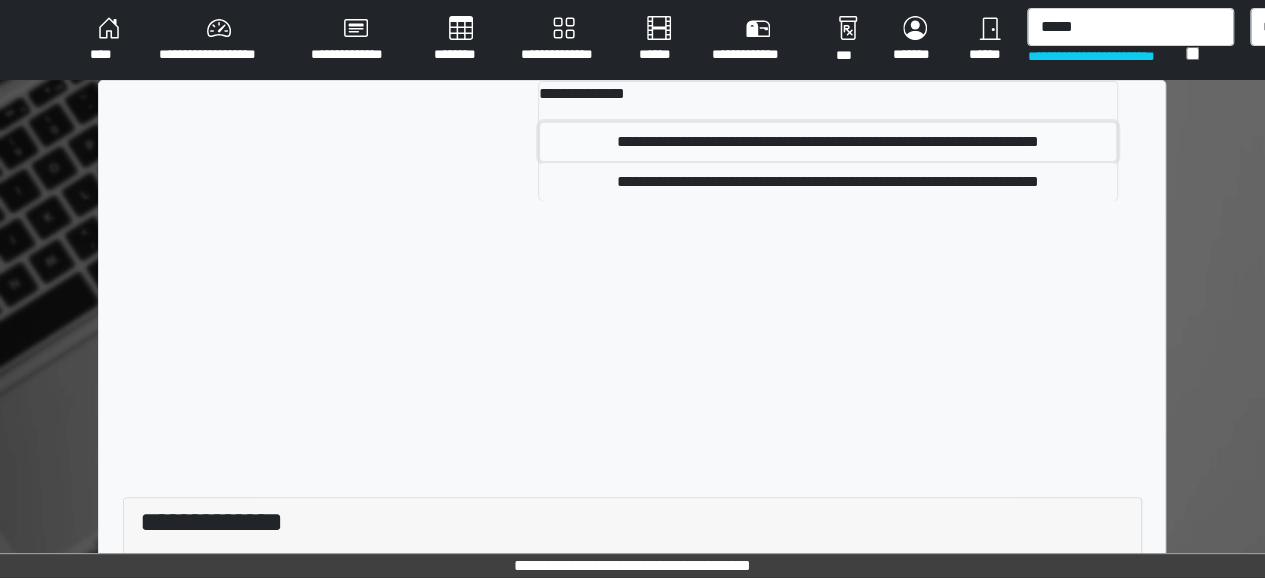 click on "**********" at bounding box center (828, 142) 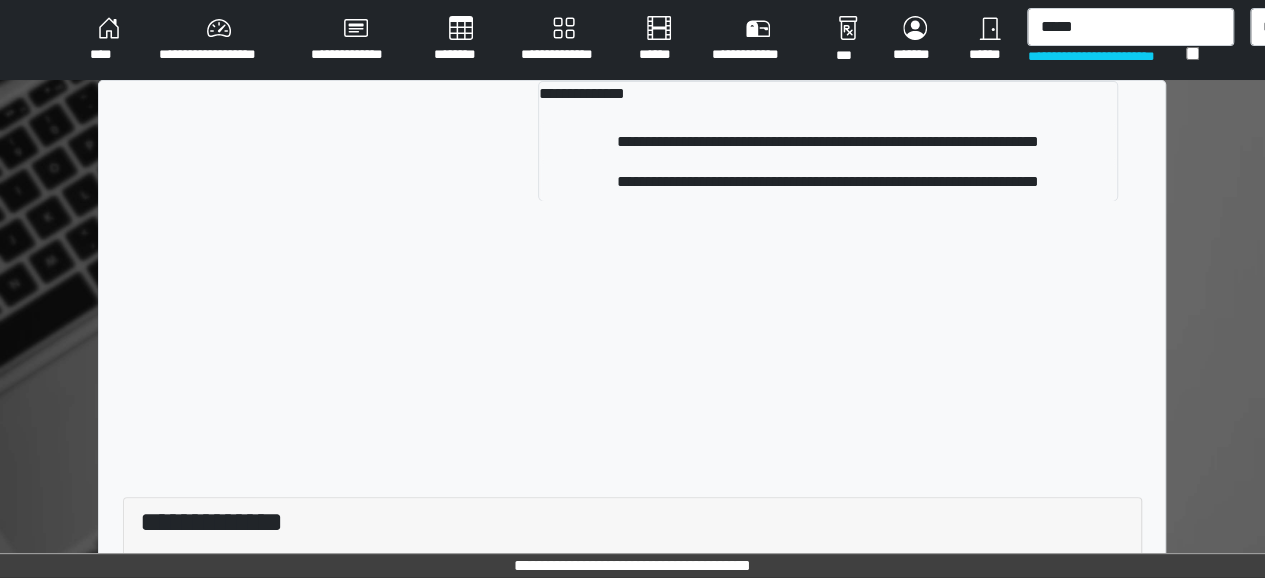 type 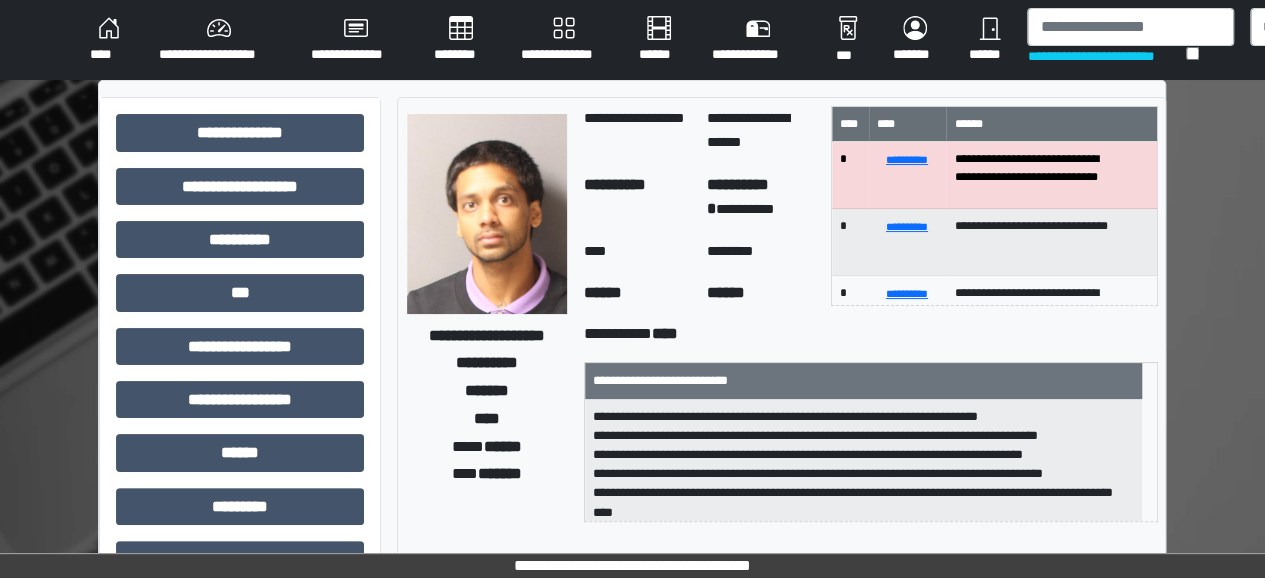 scroll, scrollTop: 4, scrollLeft: 0, axis: vertical 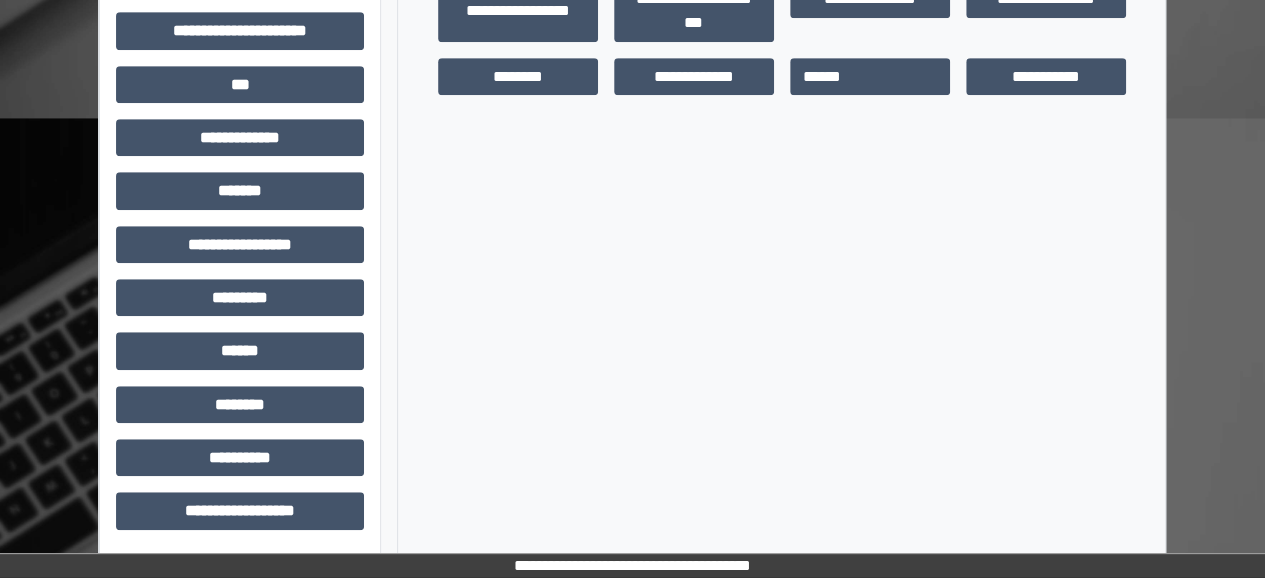 click on "**********" at bounding box center (240, 38) 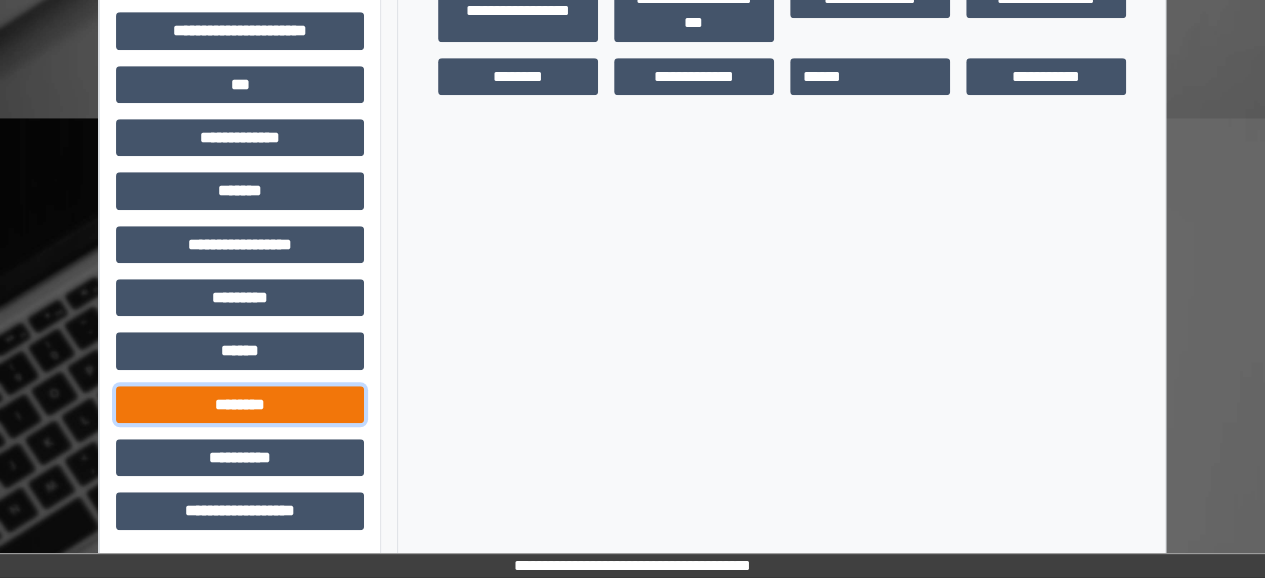 click on "********" at bounding box center (240, 404) 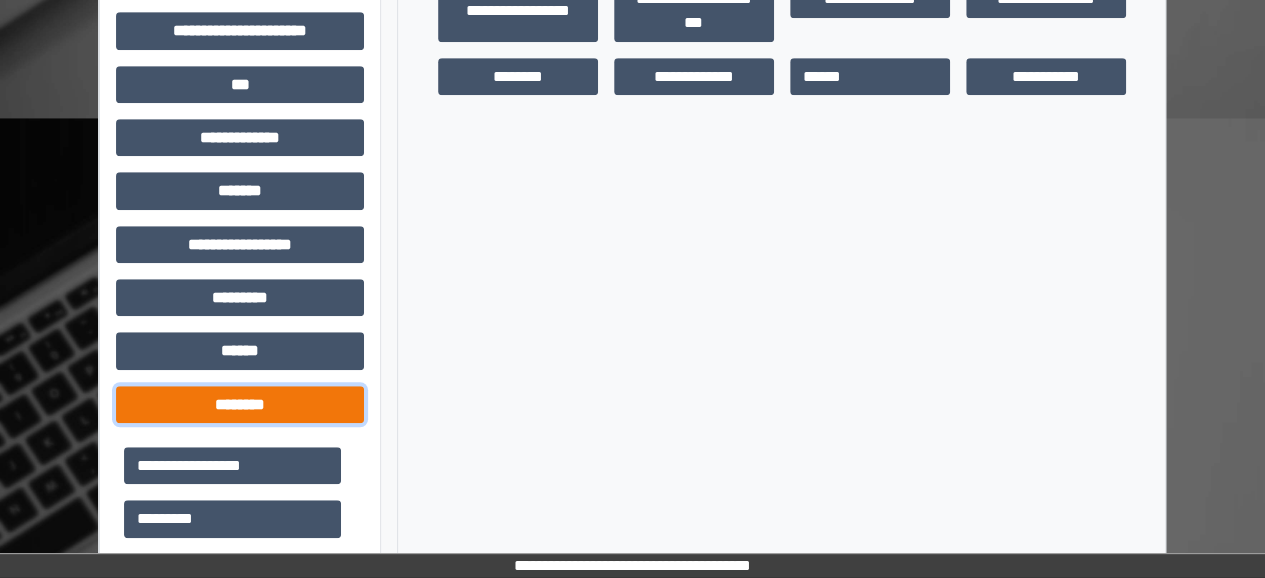 scroll, scrollTop: 1062, scrollLeft: 0, axis: vertical 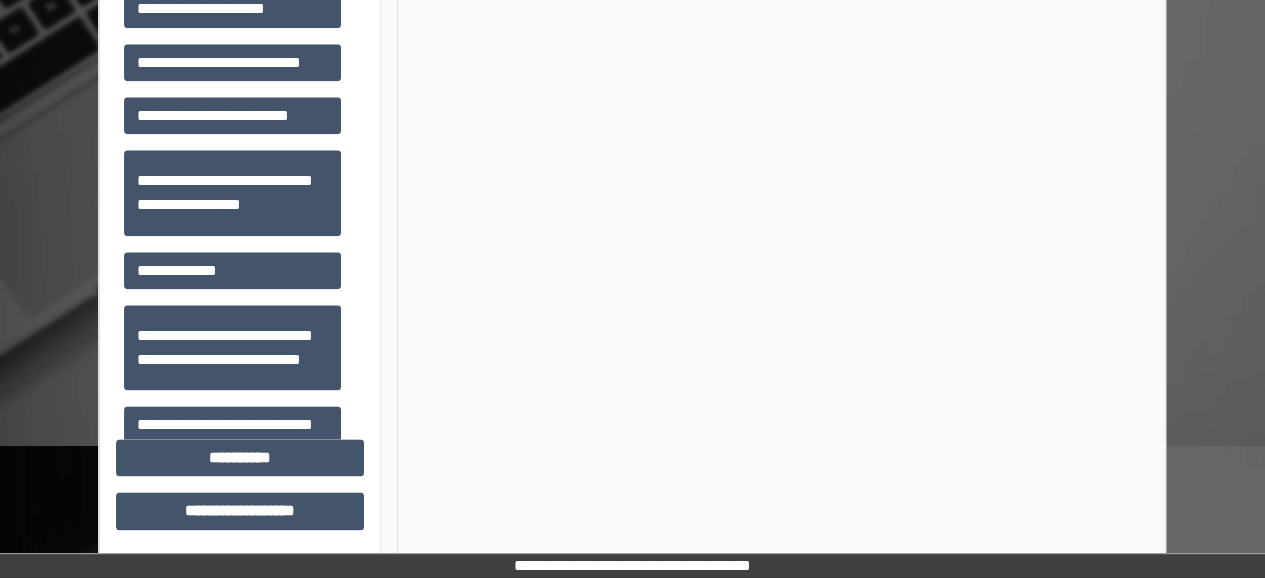 click on "**********" at bounding box center [240, -202] 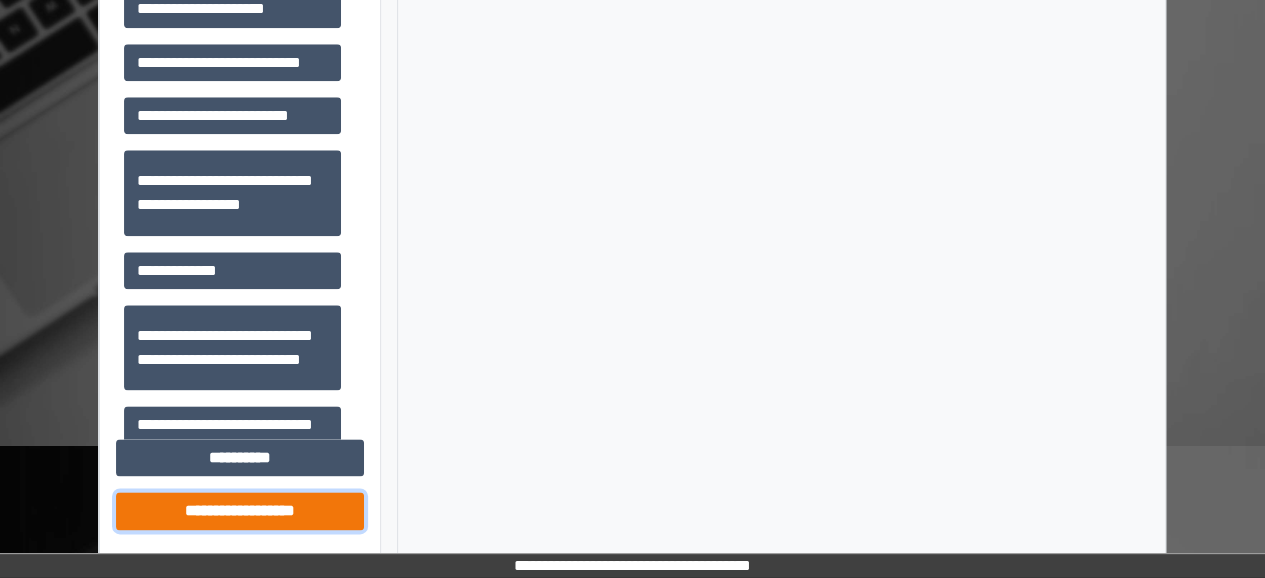 click on "**********" at bounding box center [240, 510] 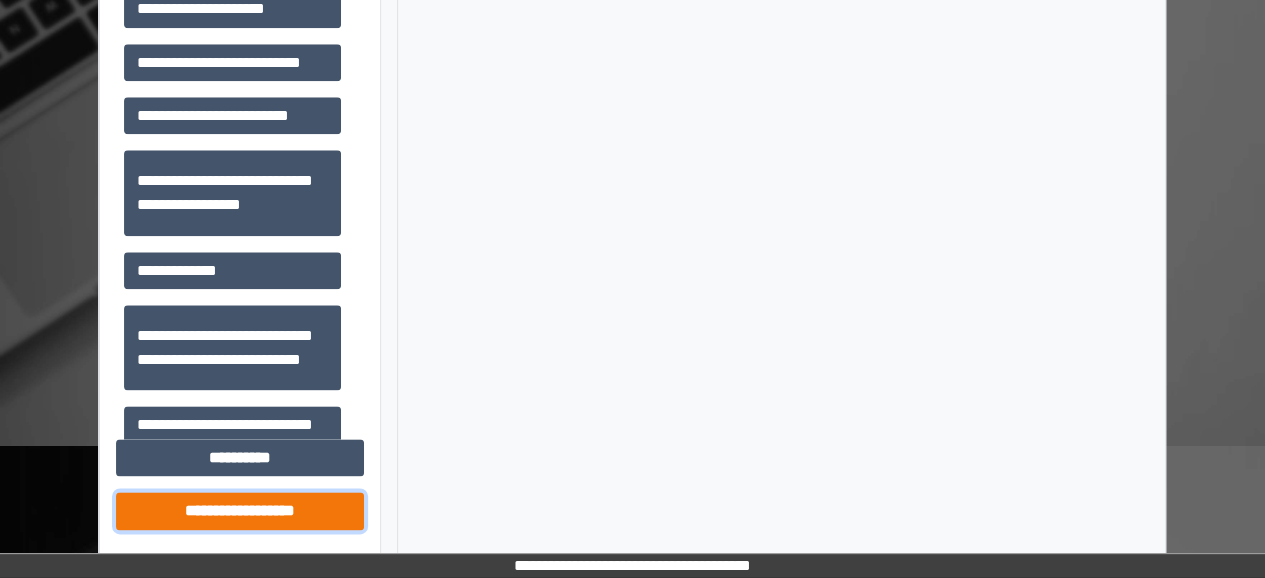 scroll, scrollTop: 1542, scrollLeft: 0, axis: vertical 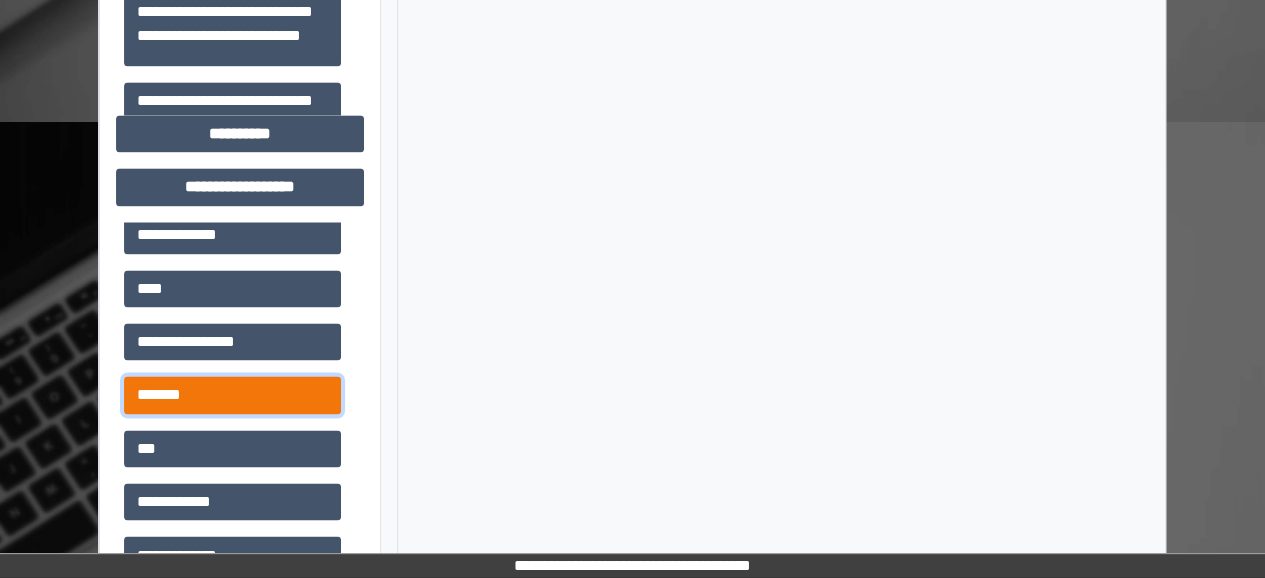 click on "*******" at bounding box center (232, 394) 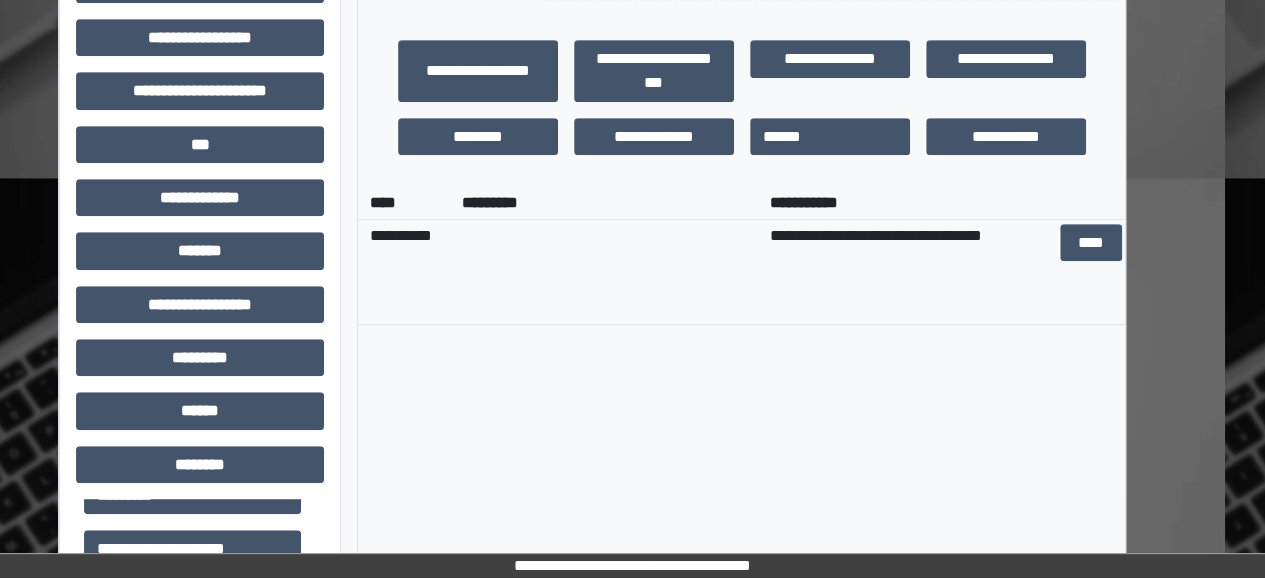 scroll, scrollTop: 516, scrollLeft: 40, axis: both 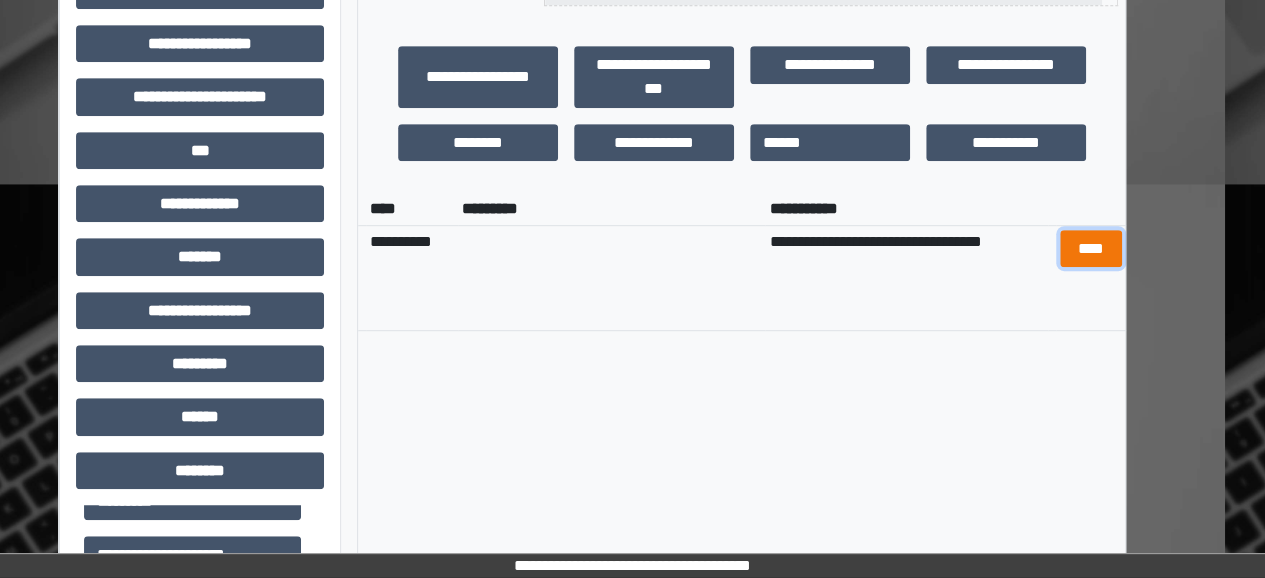 click on "****" at bounding box center [1090, 248] 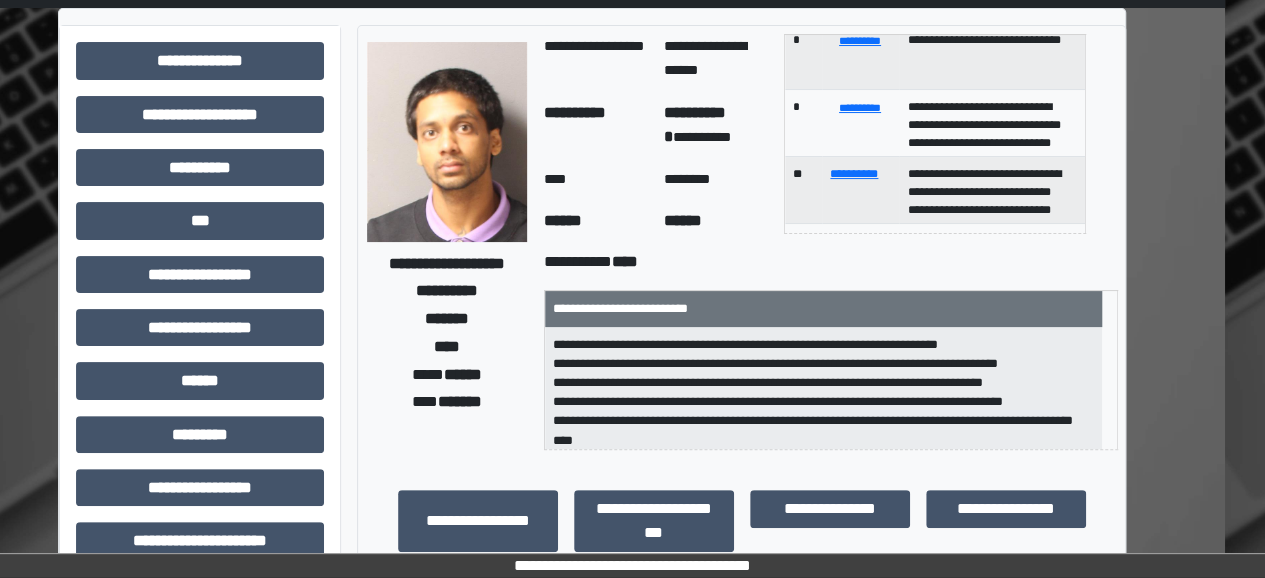 scroll, scrollTop: 0, scrollLeft: 40, axis: horizontal 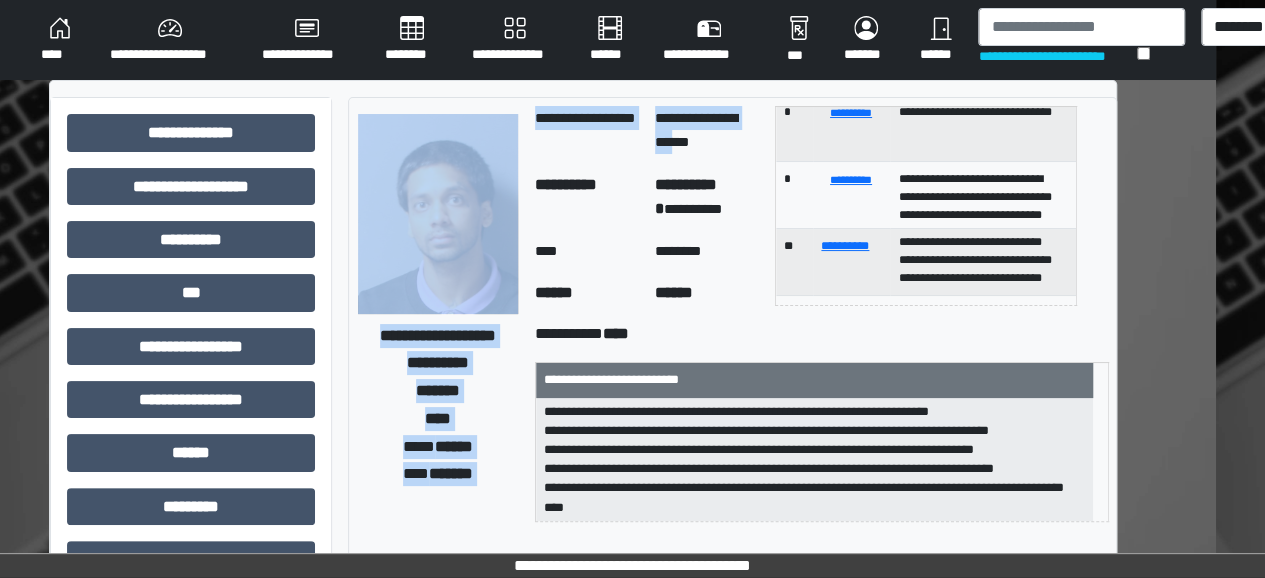 drag, startPoint x: 604, startPoint y: 83, endPoint x: 704, endPoint y: 144, distance: 117.13667 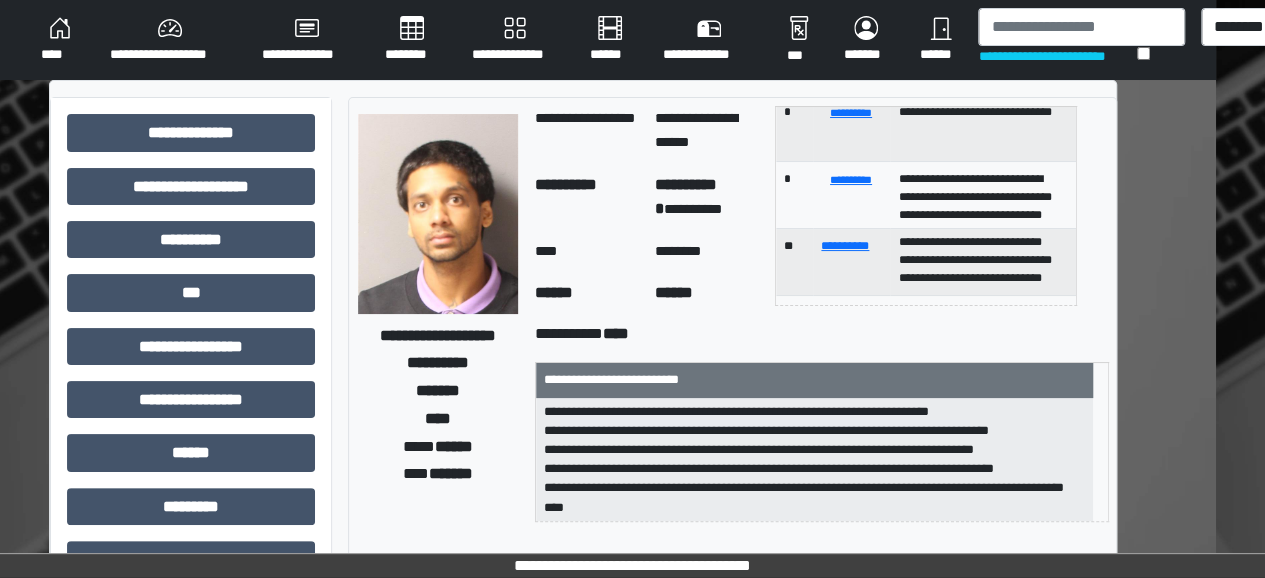 click on "**********" at bounding box center (822, 334) 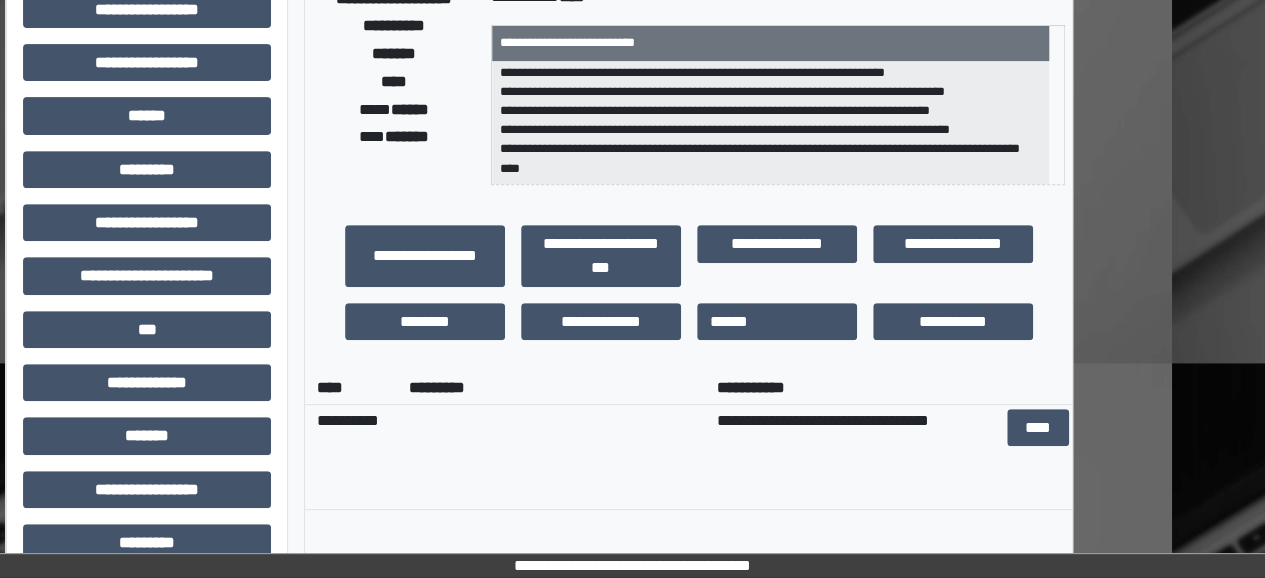 scroll, scrollTop: 336, scrollLeft: 93, axis: both 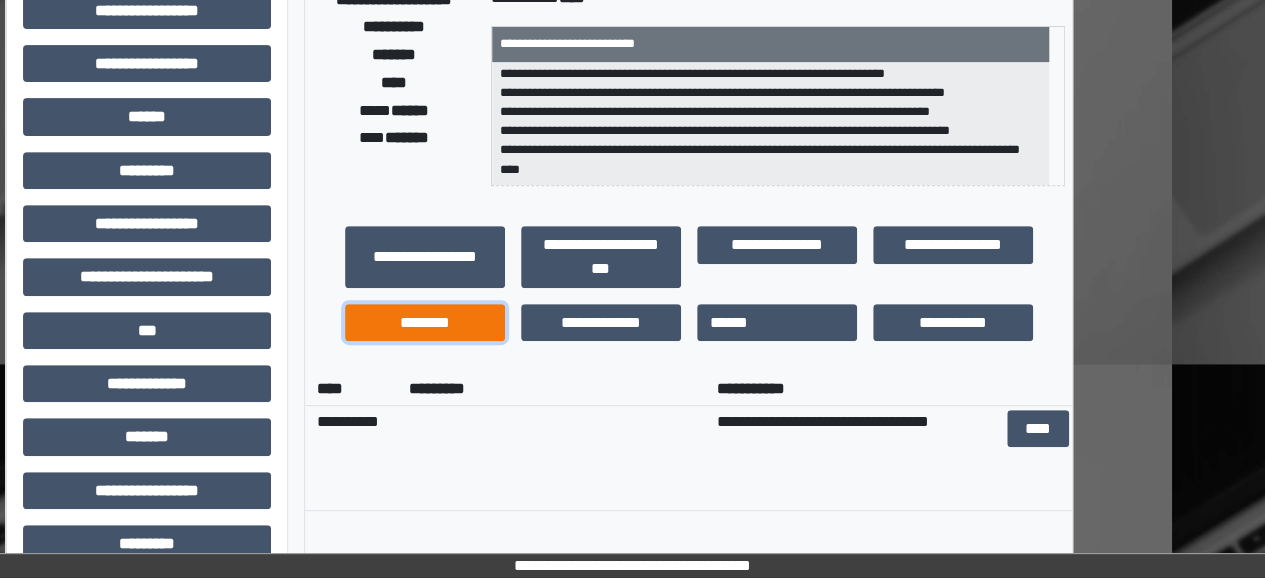 click on "********" at bounding box center [425, 322] 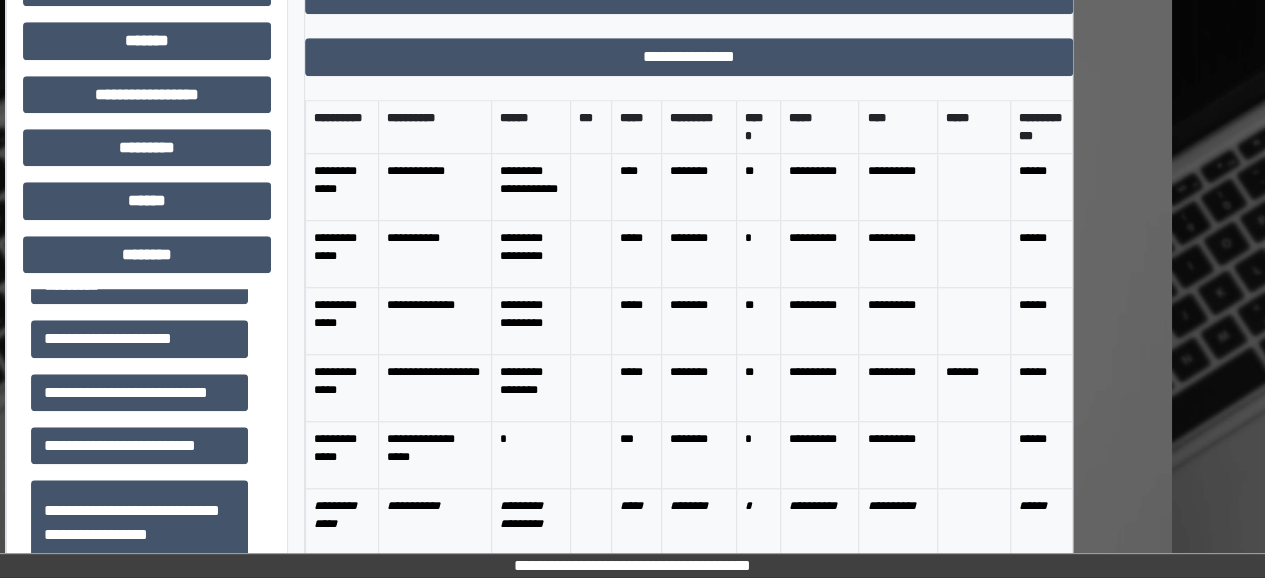scroll, scrollTop: 735, scrollLeft: 93, axis: both 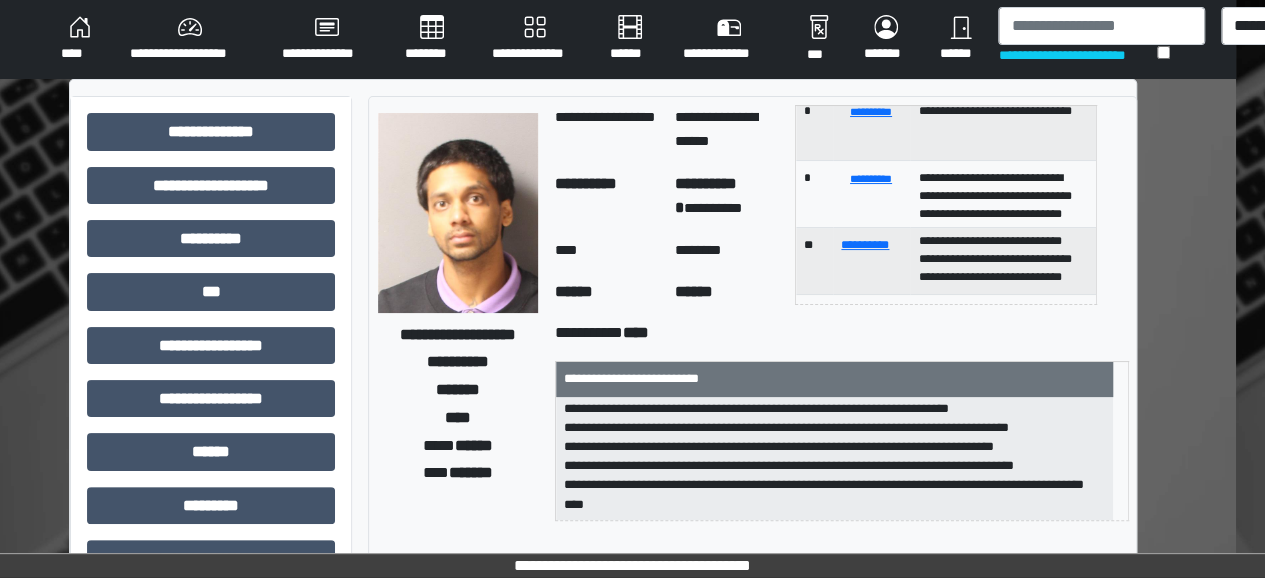 drag, startPoint x: 914, startPoint y: 337, endPoint x: 762, endPoint y: 357, distance: 153.31015 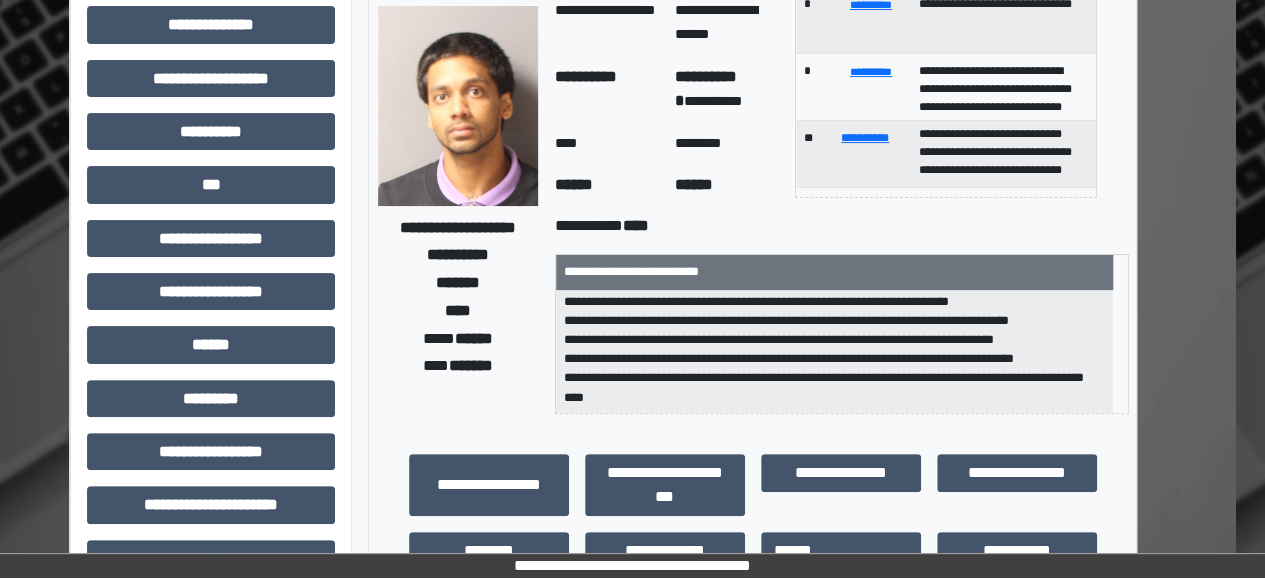 scroll, scrollTop: 109, scrollLeft: 29, axis: both 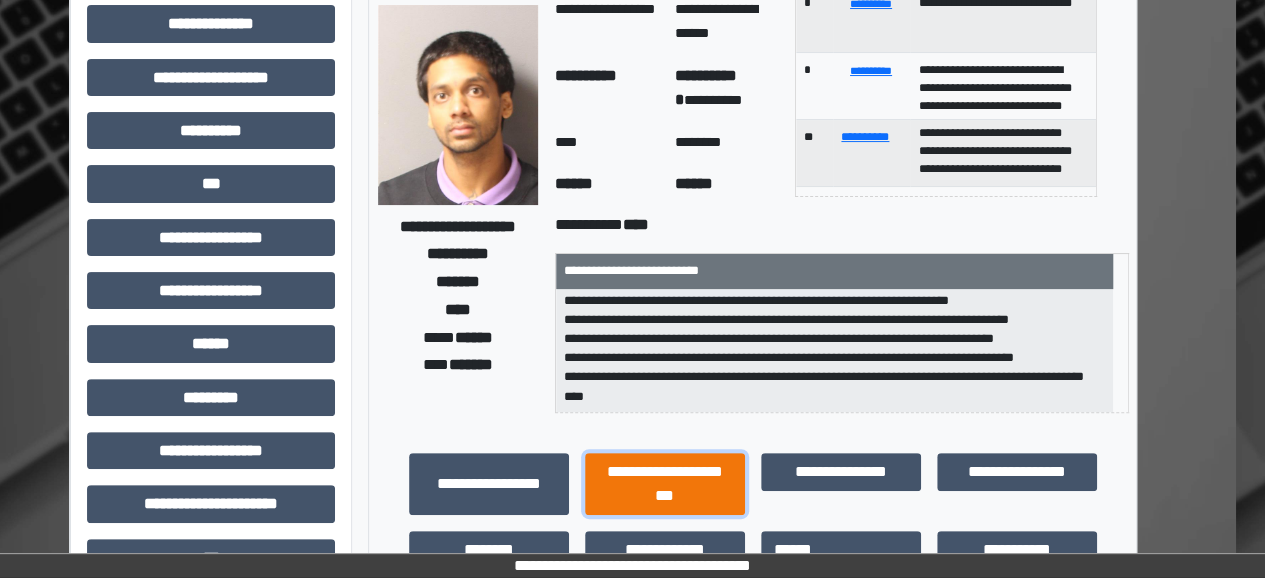 click on "**********" at bounding box center [665, 483] 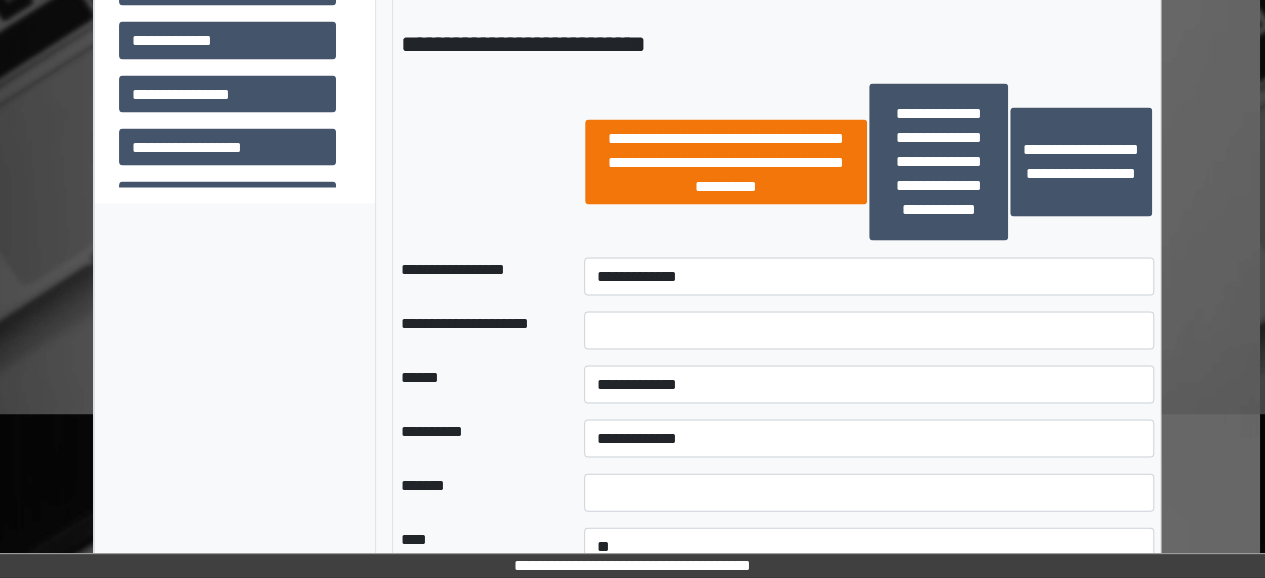 scroll, scrollTop: 1901, scrollLeft: 5, axis: both 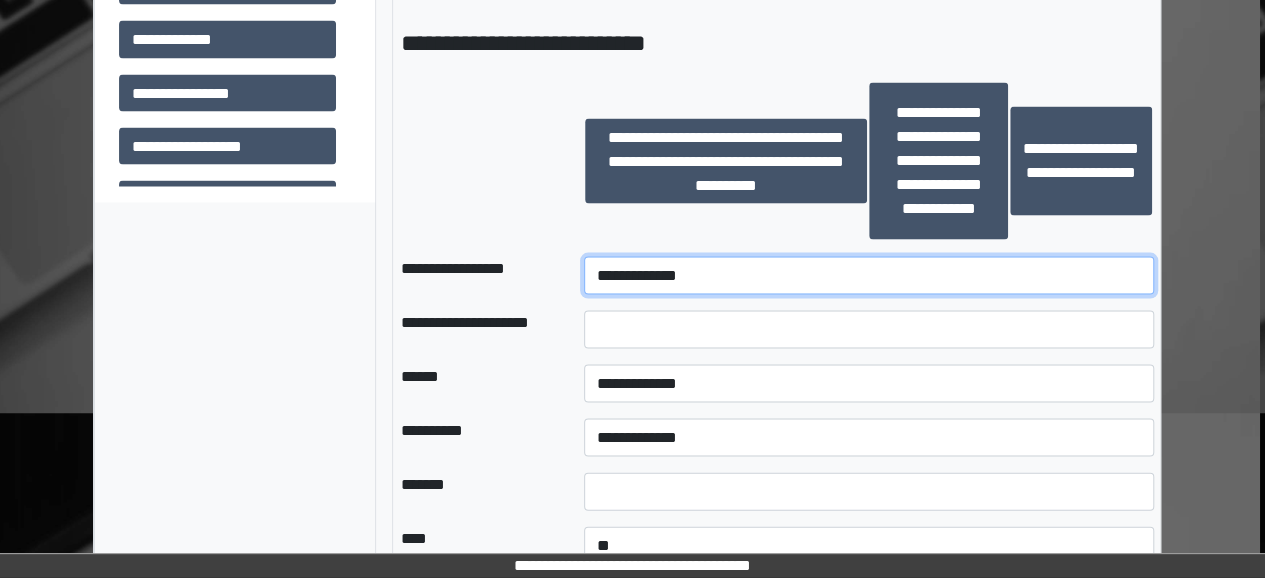 click on "**********" at bounding box center (869, 276) 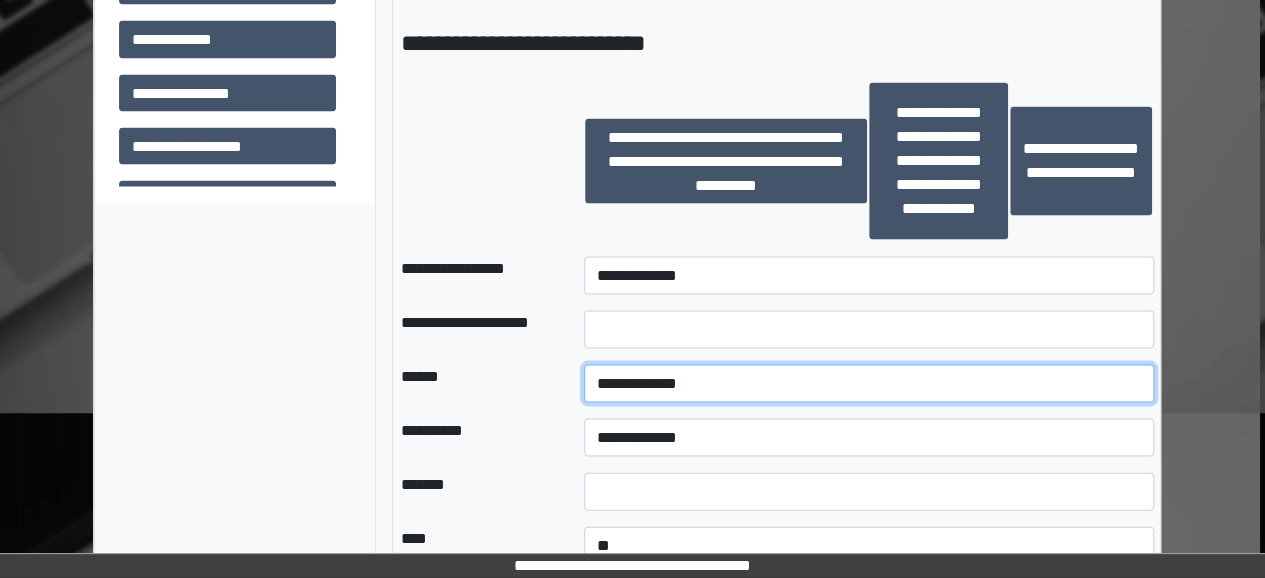click on "**********" at bounding box center (869, 384) 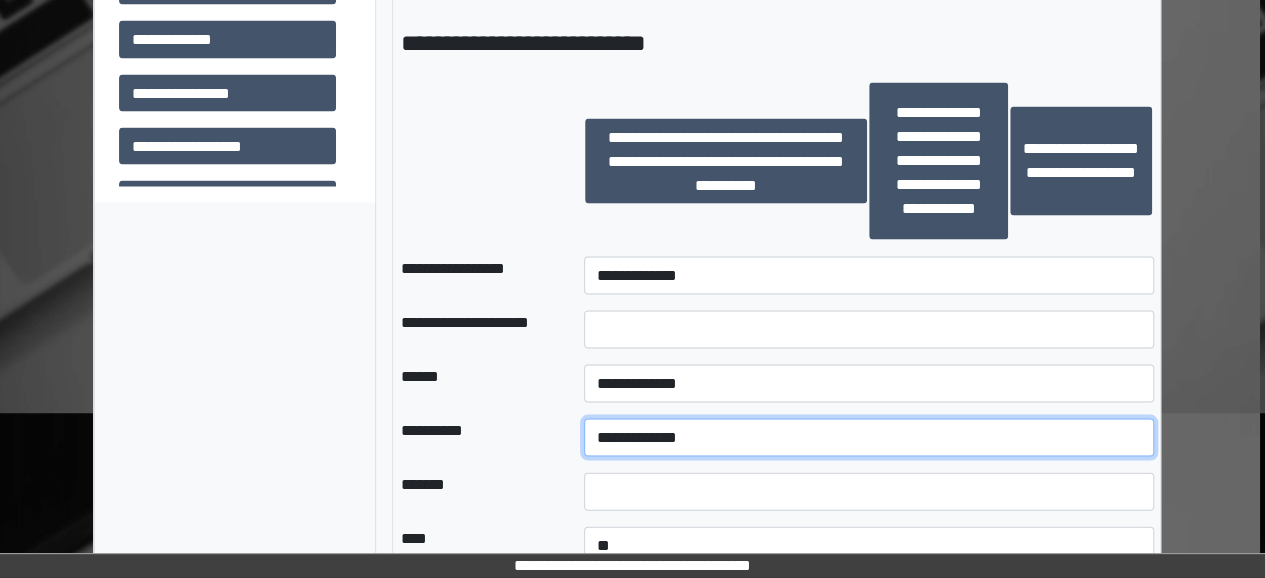 click on "**********" at bounding box center [869, 438] 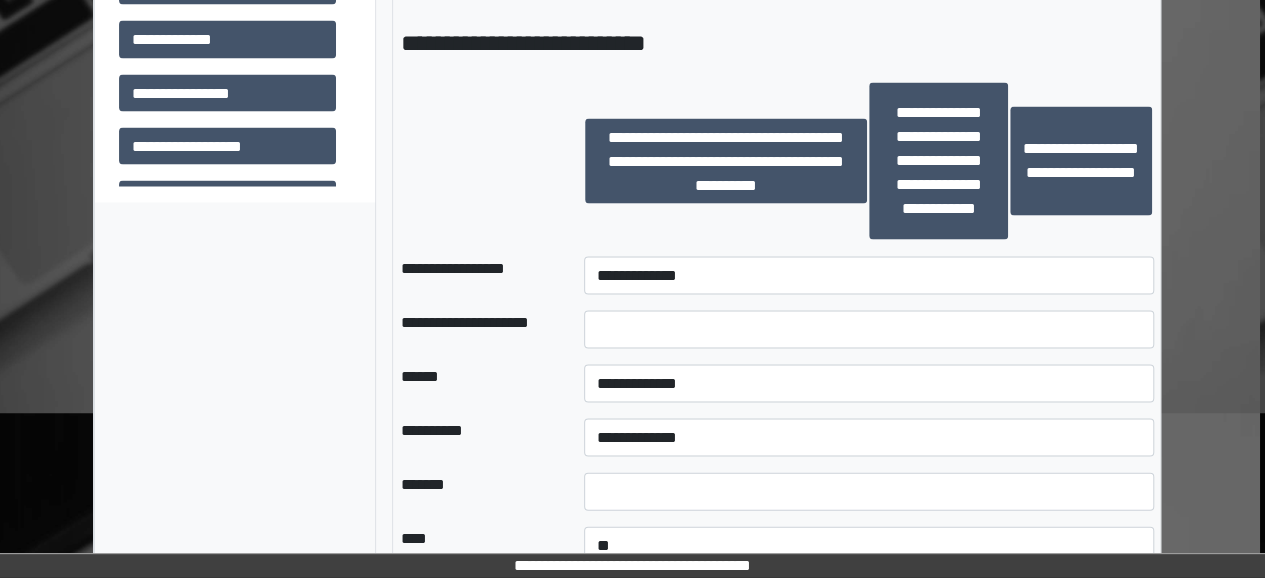 click on "**********" at bounding box center [627, -199] 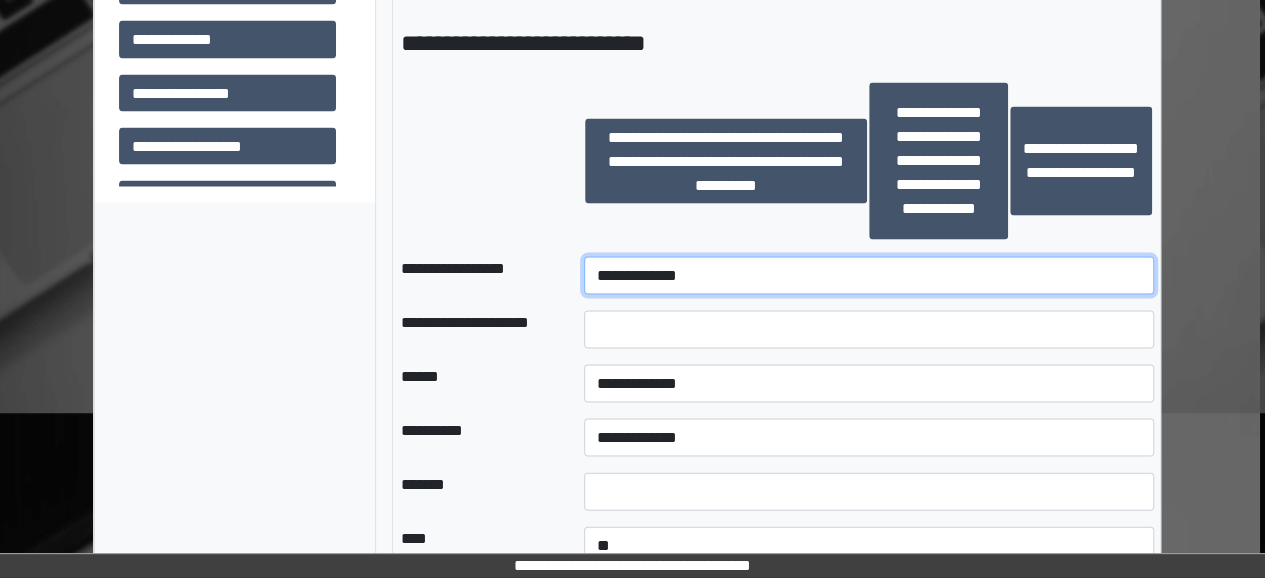 click on "**********" at bounding box center (869, 276) 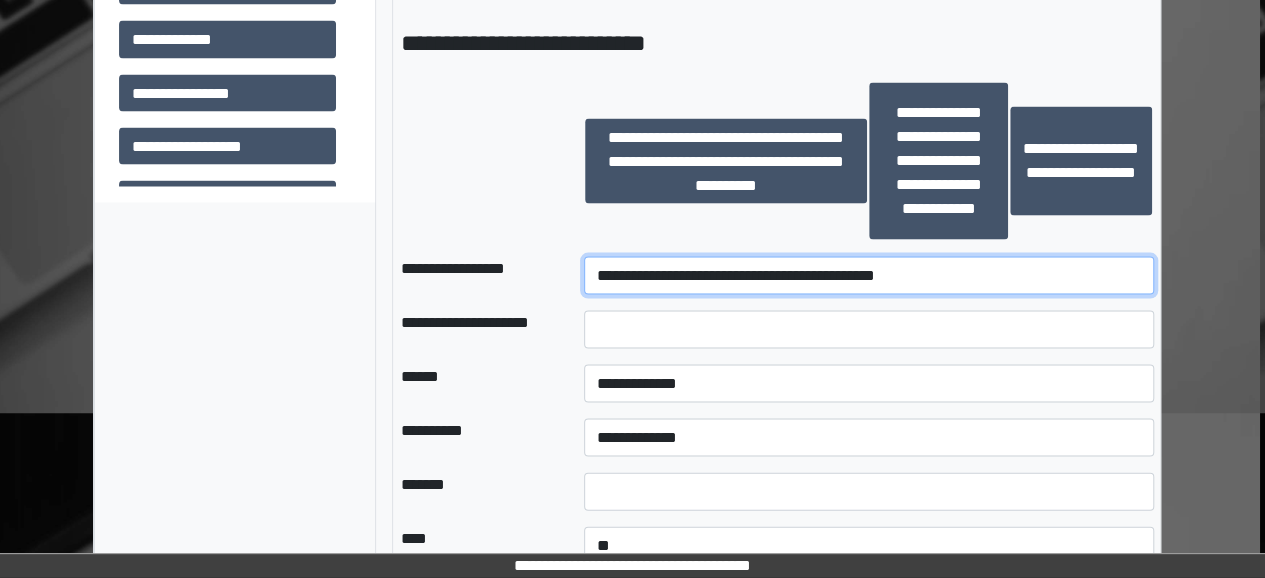 click on "**********" at bounding box center [869, 276] 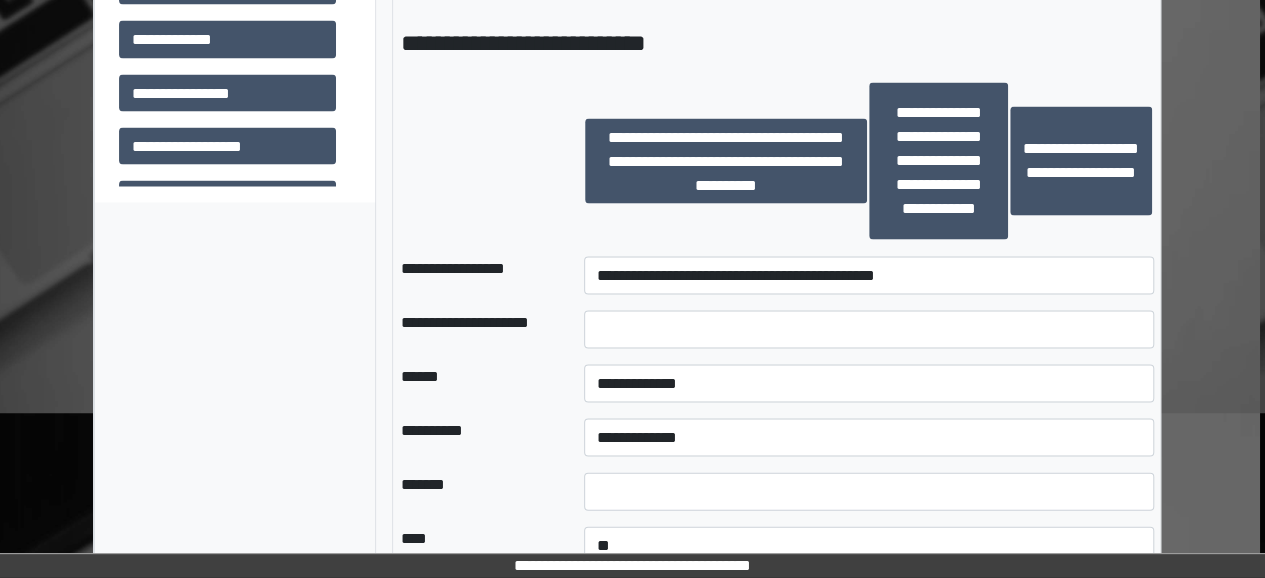 click at bounding box center [869, 330] 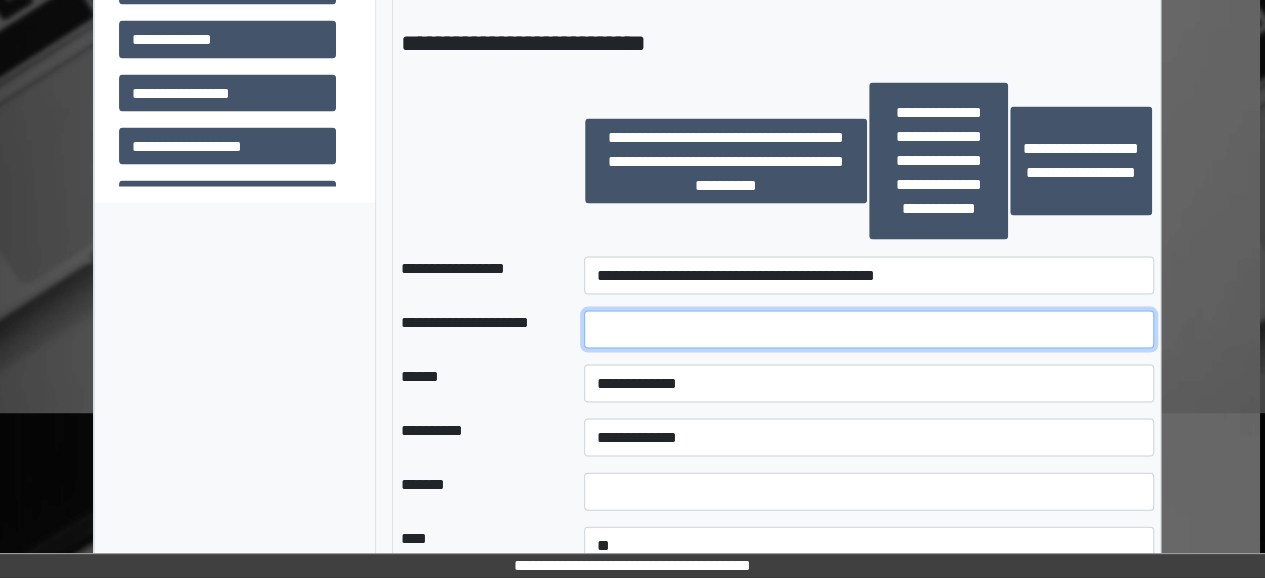 click at bounding box center (869, 330) 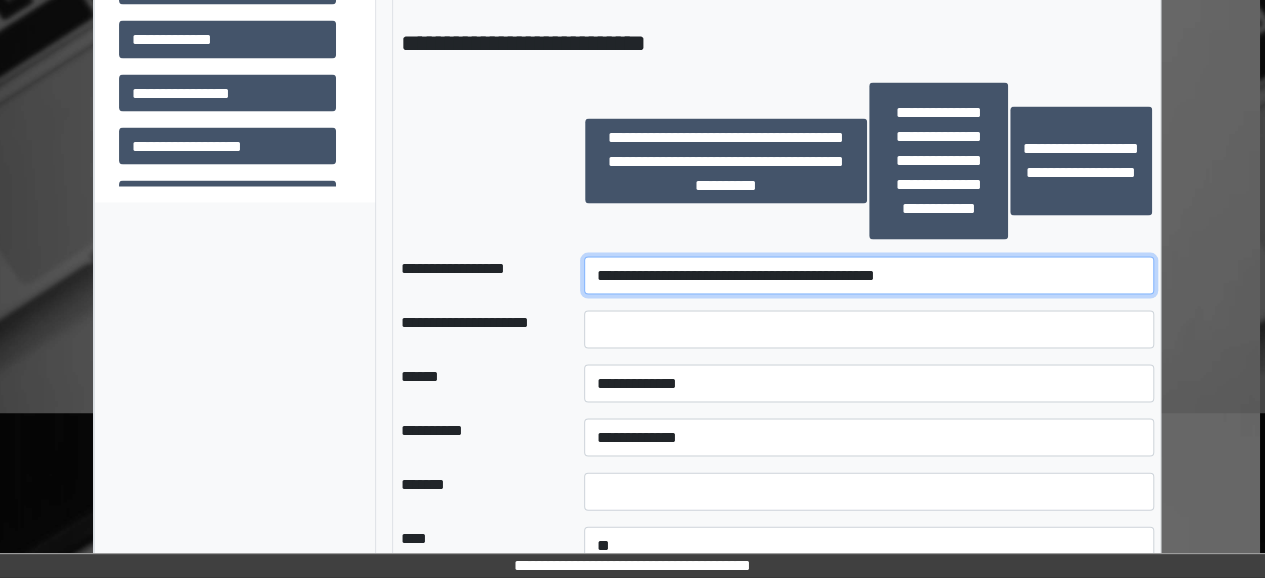 click on "**********" at bounding box center [869, 276] 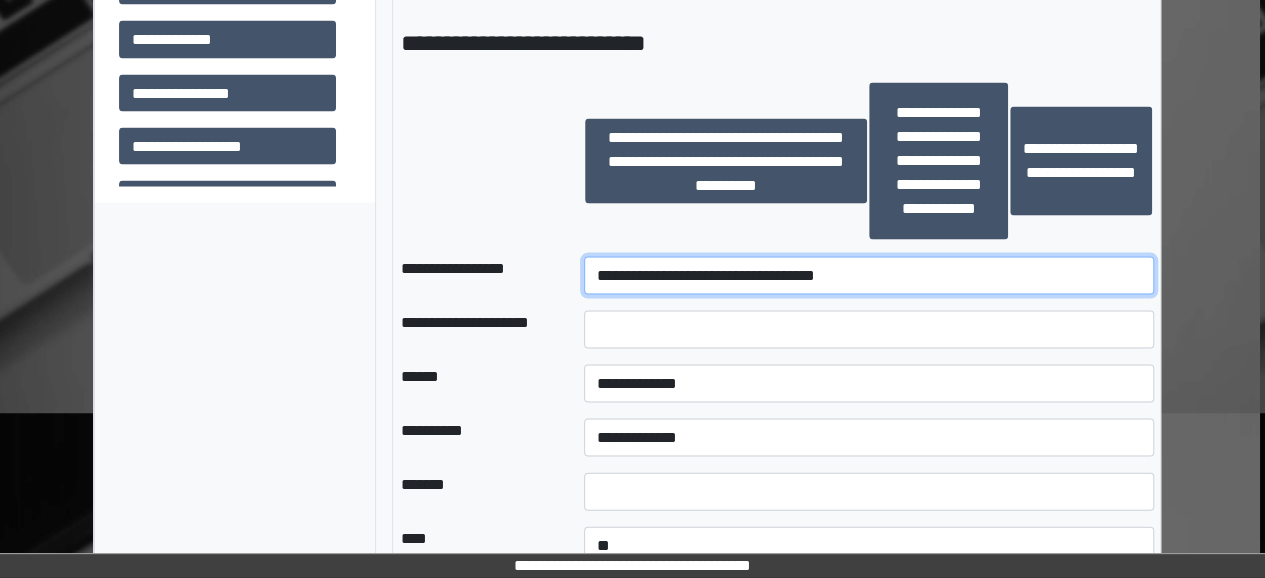 click on "**********" at bounding box center [869, 276] 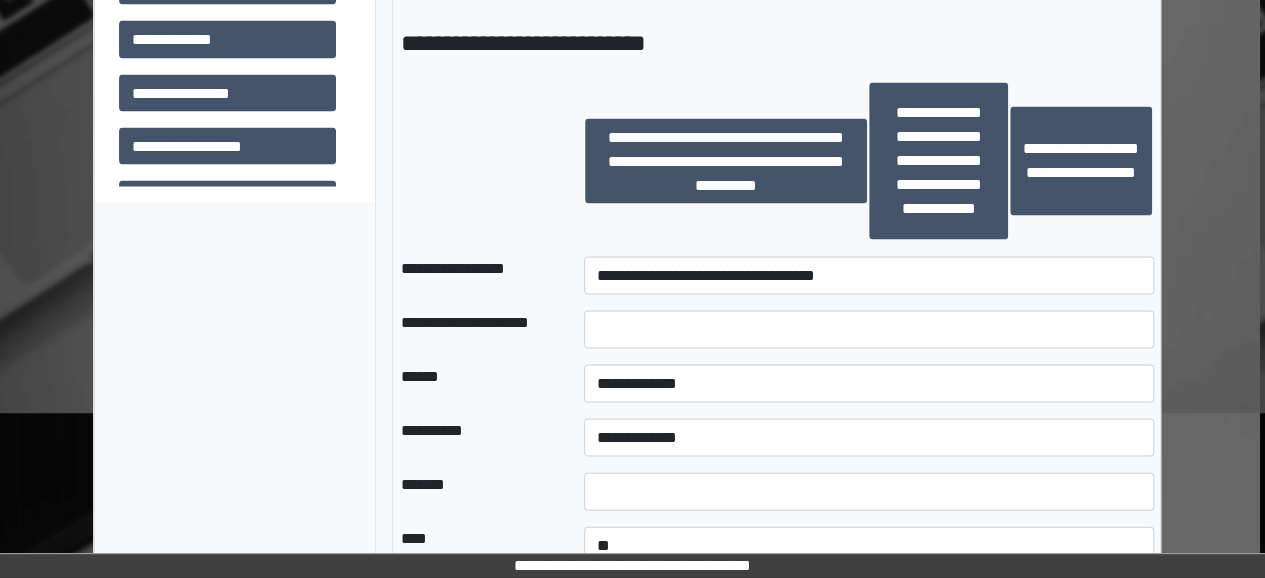 click on "**********" at bounding box center [869, 276] 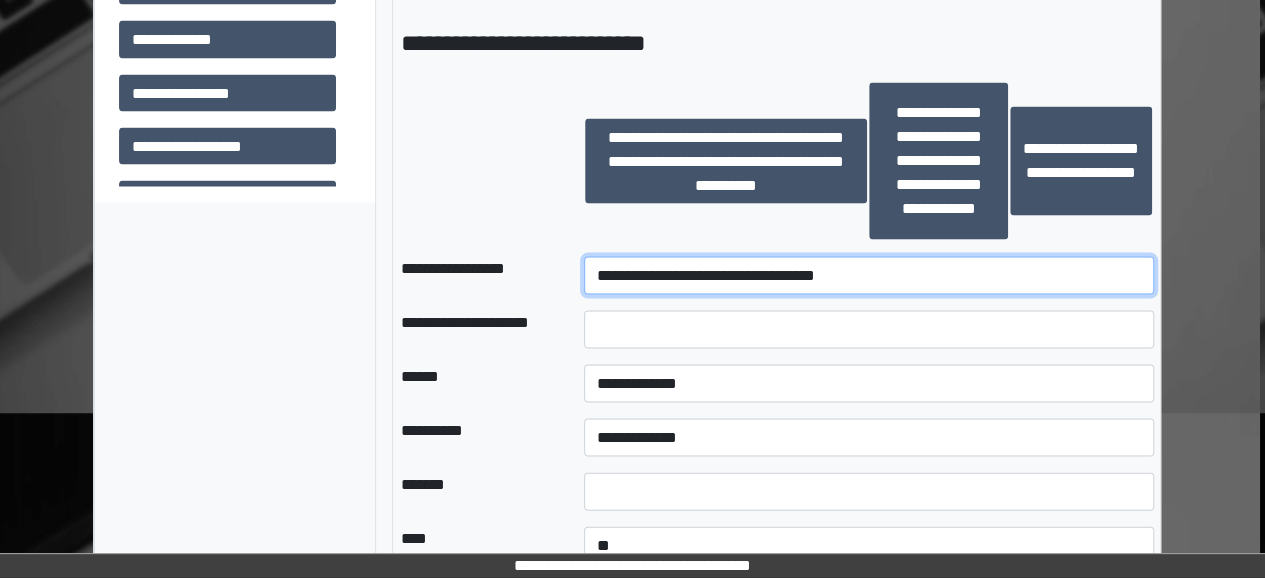 click on "**********" at bounding box center (869, 276) 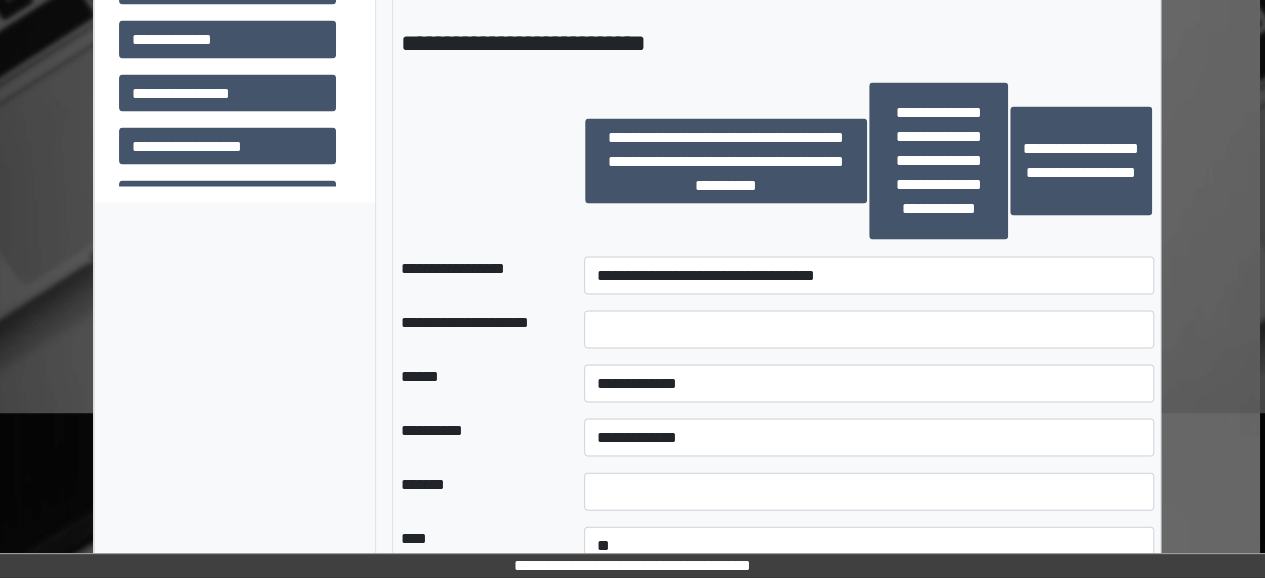 click at bounding box center (476, 161) 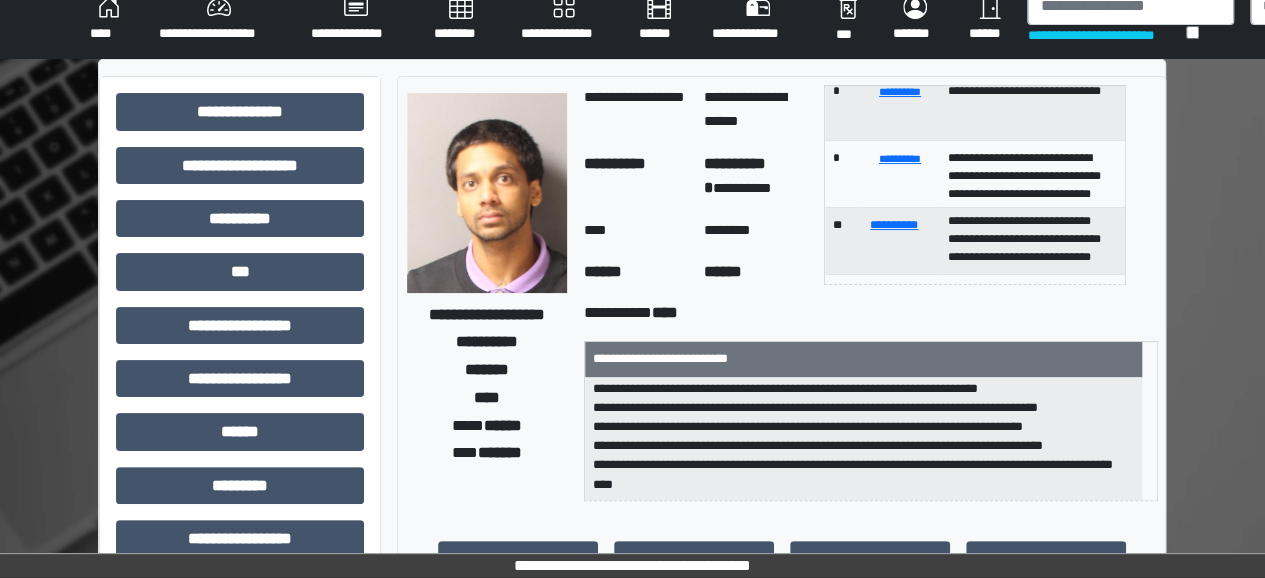 scroll, scrollTop: 0, scrollLeft: 0, axis: both 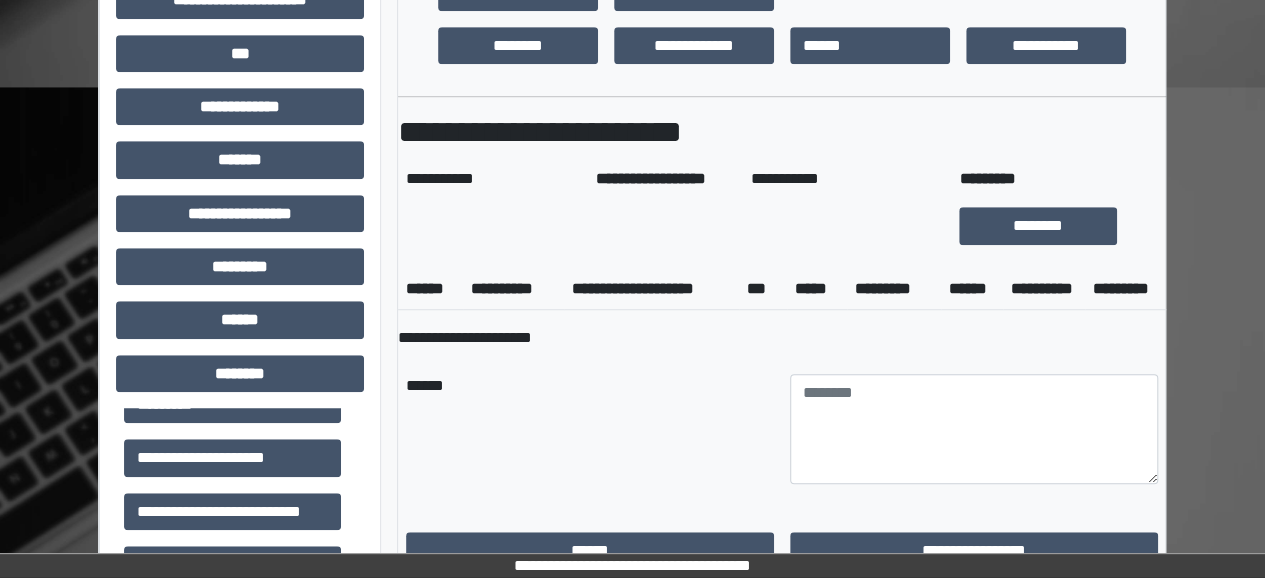 click on "**********" at bounding box center (632, 1089) 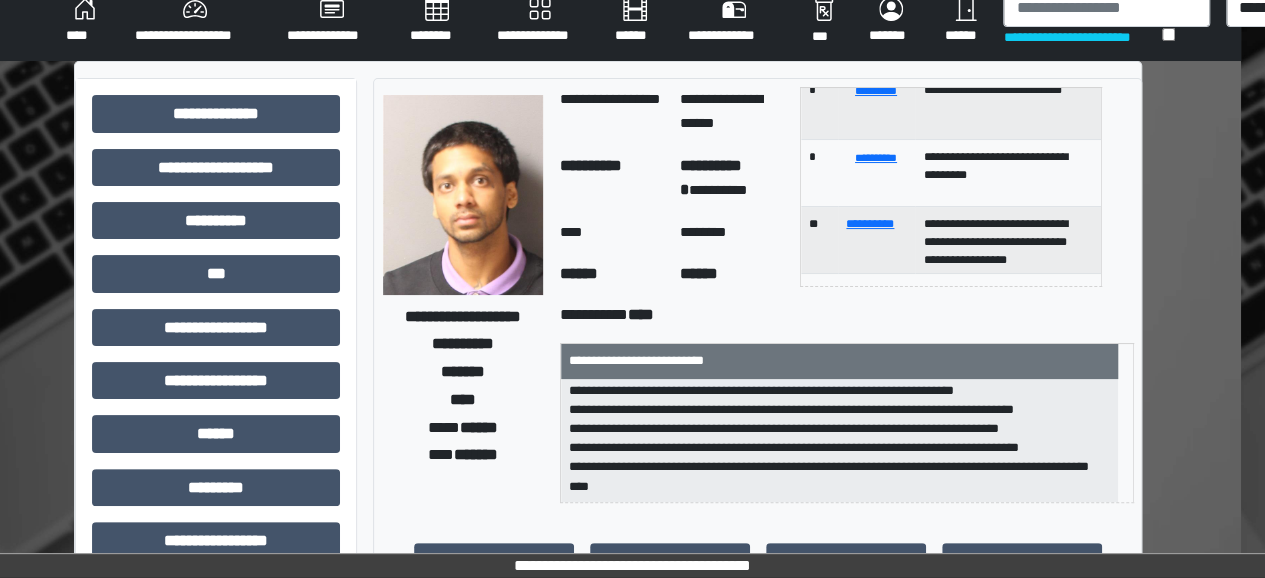 scroll, scrollTop: 0, scrollLeft: 24, axis: horizontal 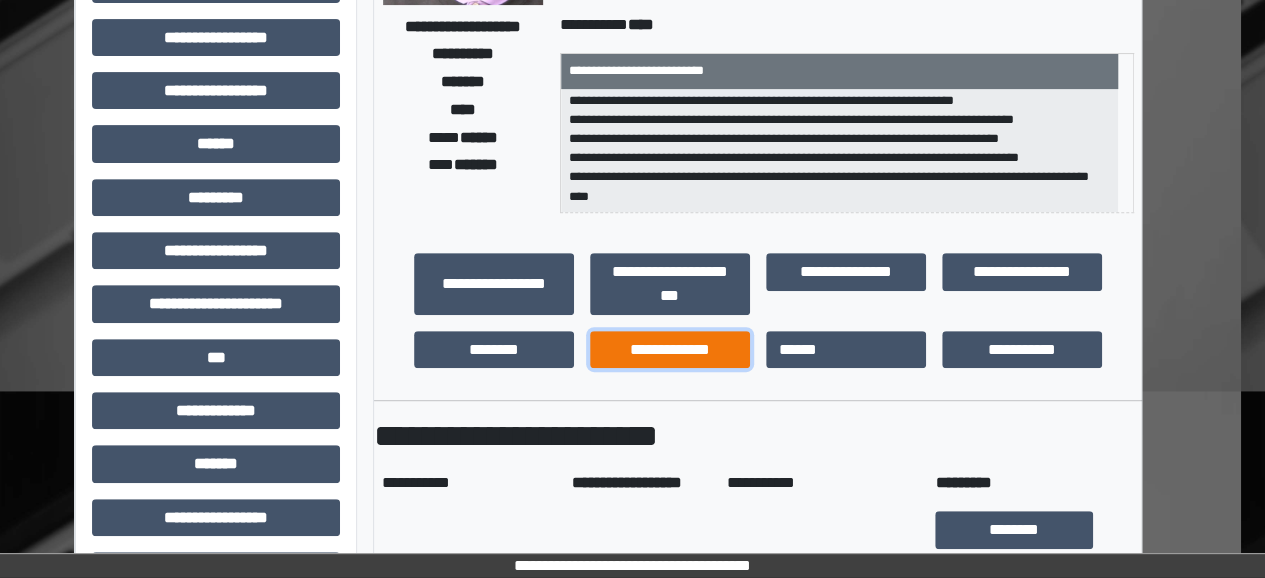 click on "**********" at bounding box center [670, 349] 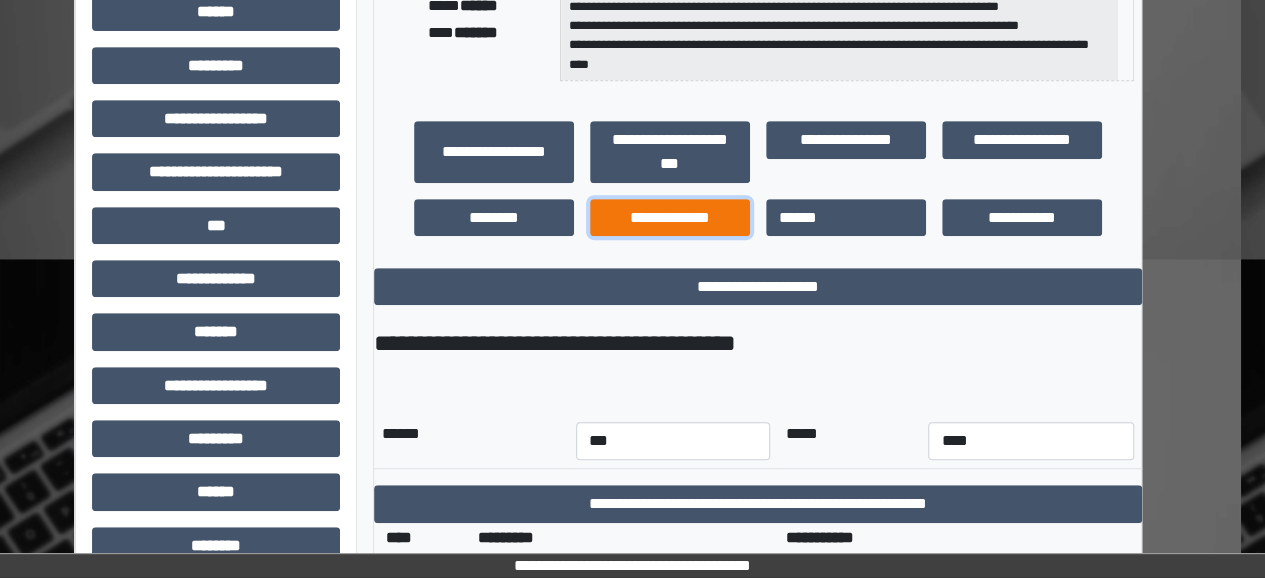 scroll, scrollTop: 439, scrollLeft: 24, axis: both 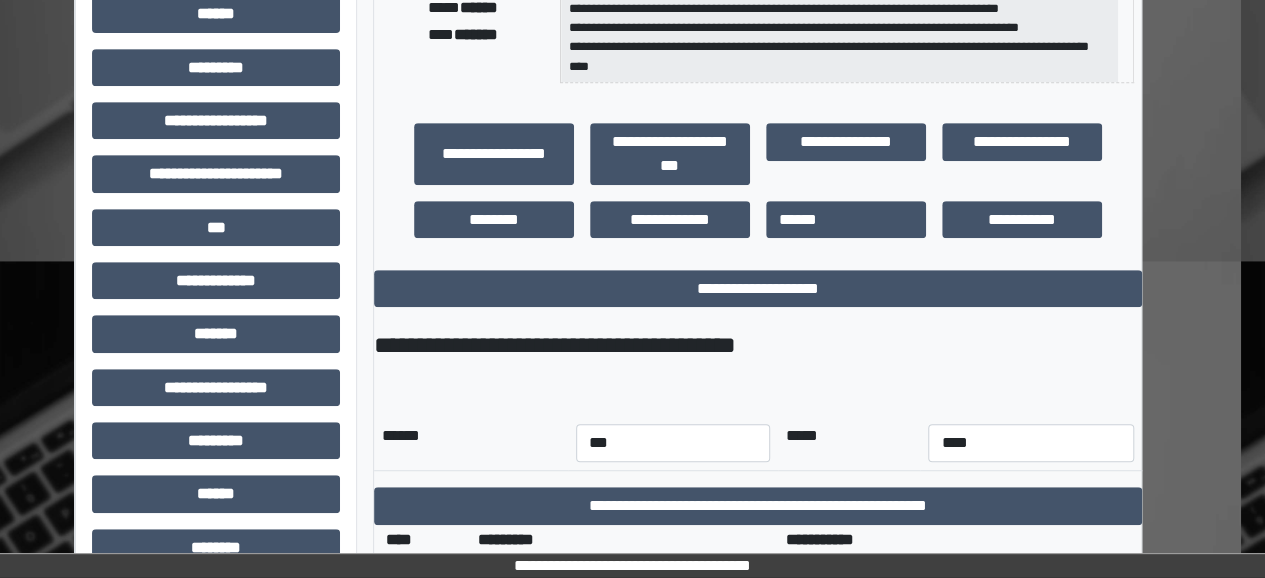 click on "********" at bounding box center (494, 219) 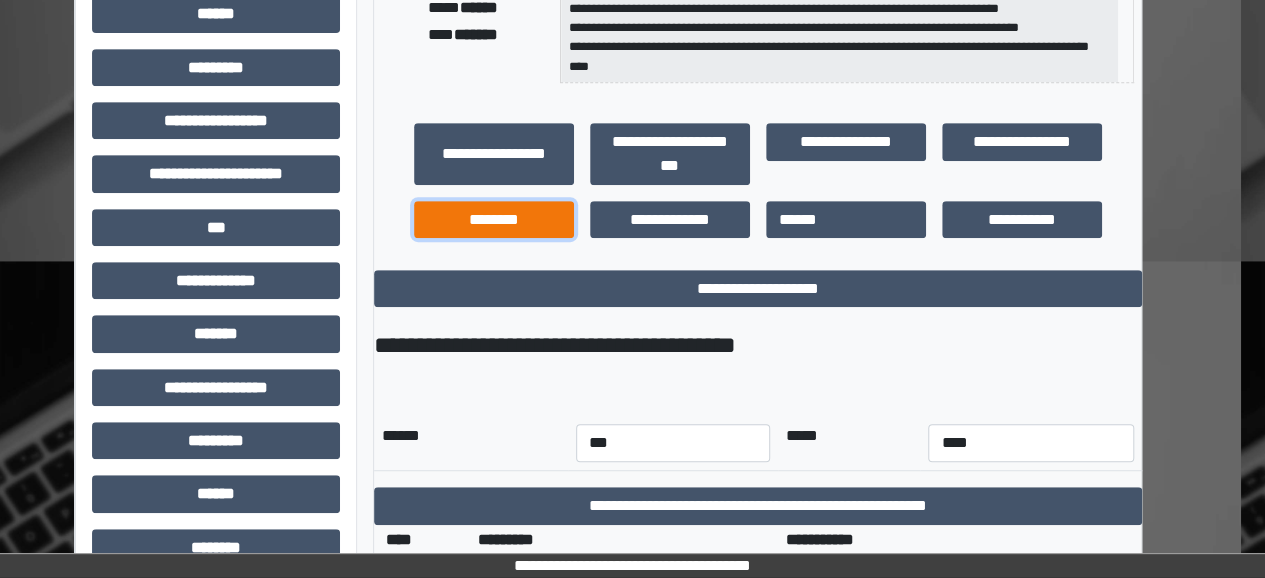 click on "********" at bounding box center [494, 219] 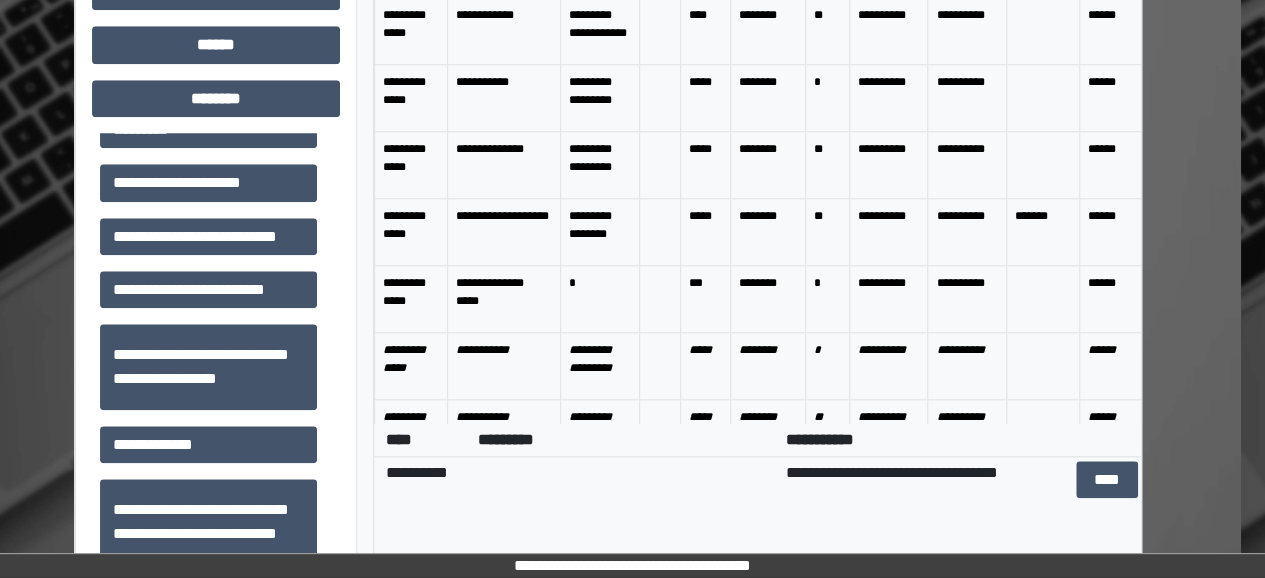 scroll, scrollTop: 892, scrollLeft: 24, axis: both 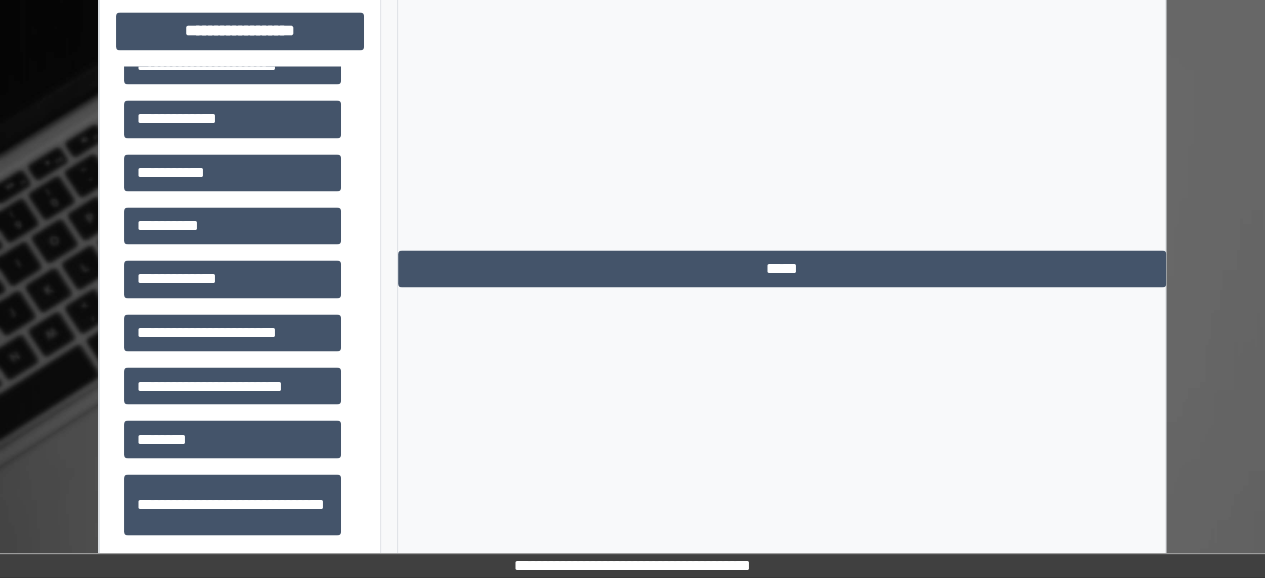 click on "**********" at bounding box center (781, -442) 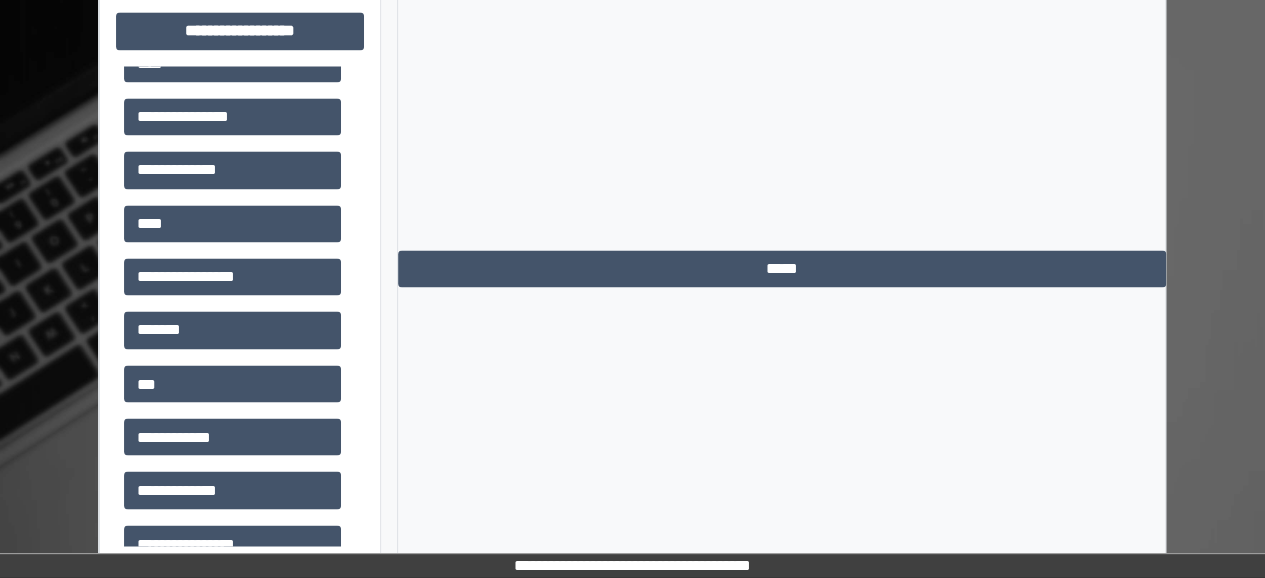scroll, scrollTop: 1020, scrollLeft: 0, axis: vertical 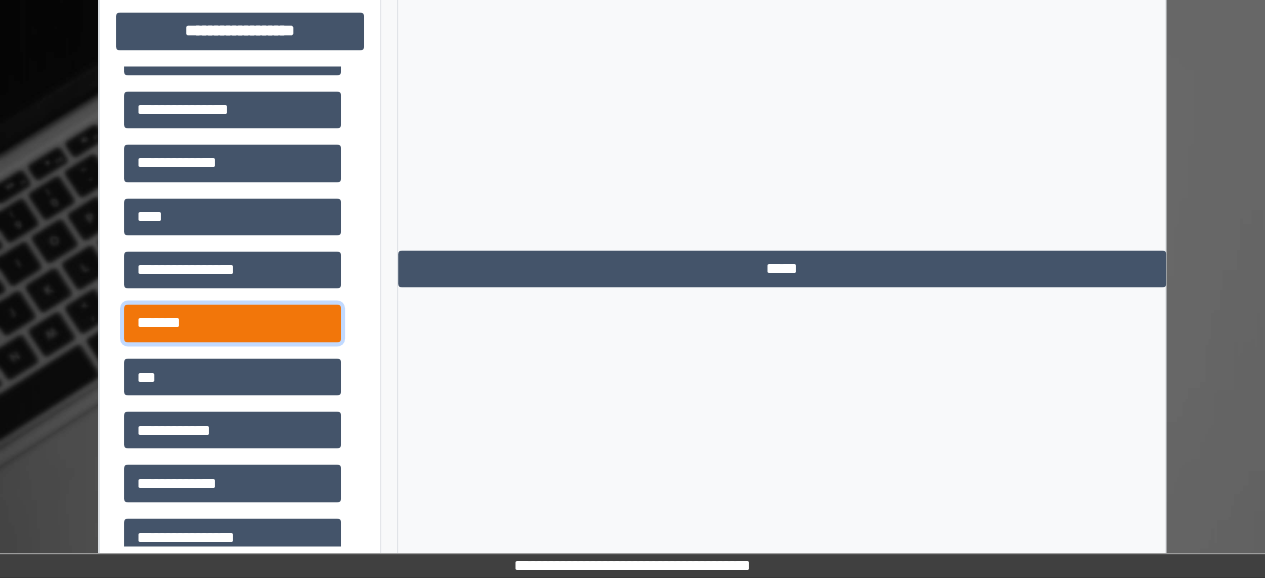 click on "*******" at bounding box center [232, 322] 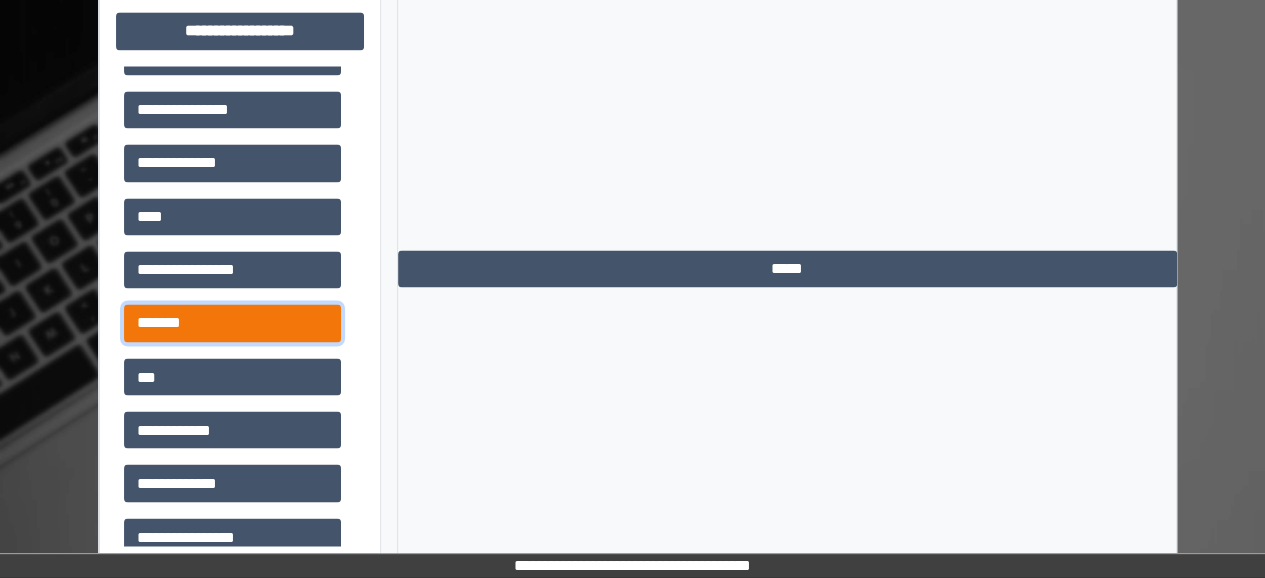 scroll, scrollTop: 6, scrollLeft: 0, axis: vertical 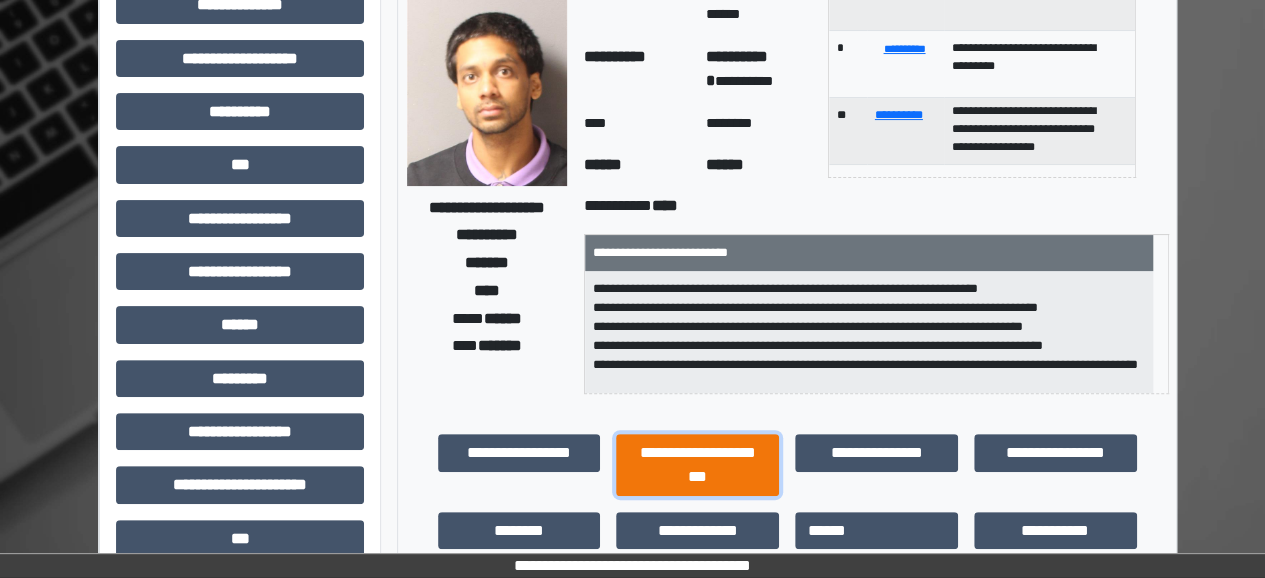 click on "**********" at bounding box center [697, 464] 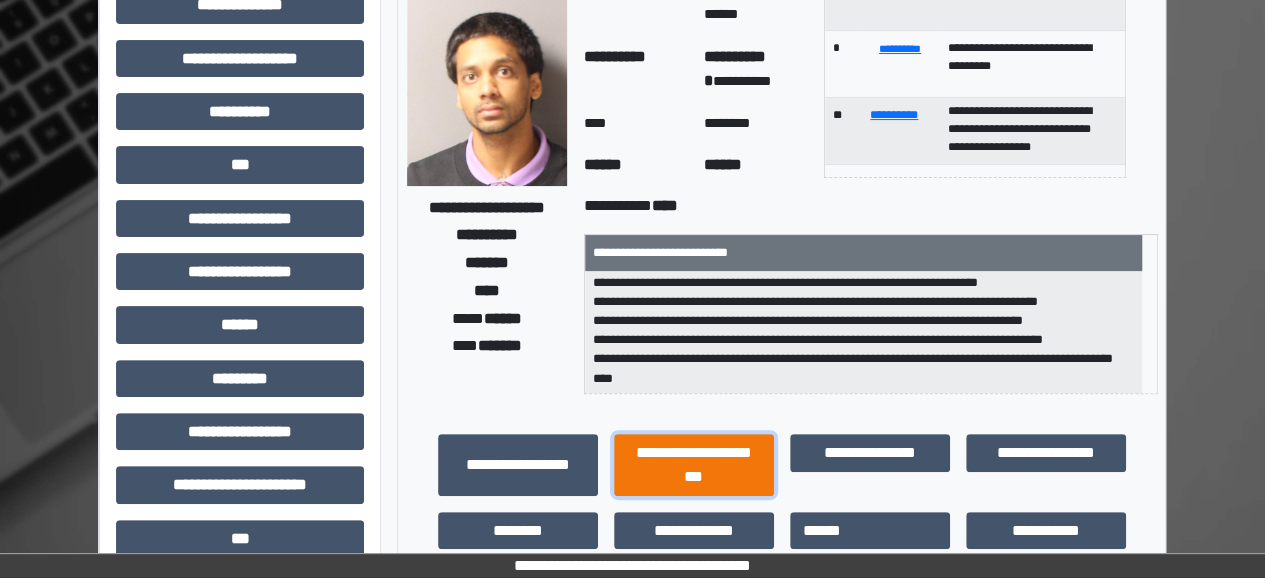 click on "**********" at bounding box center [694, 464] 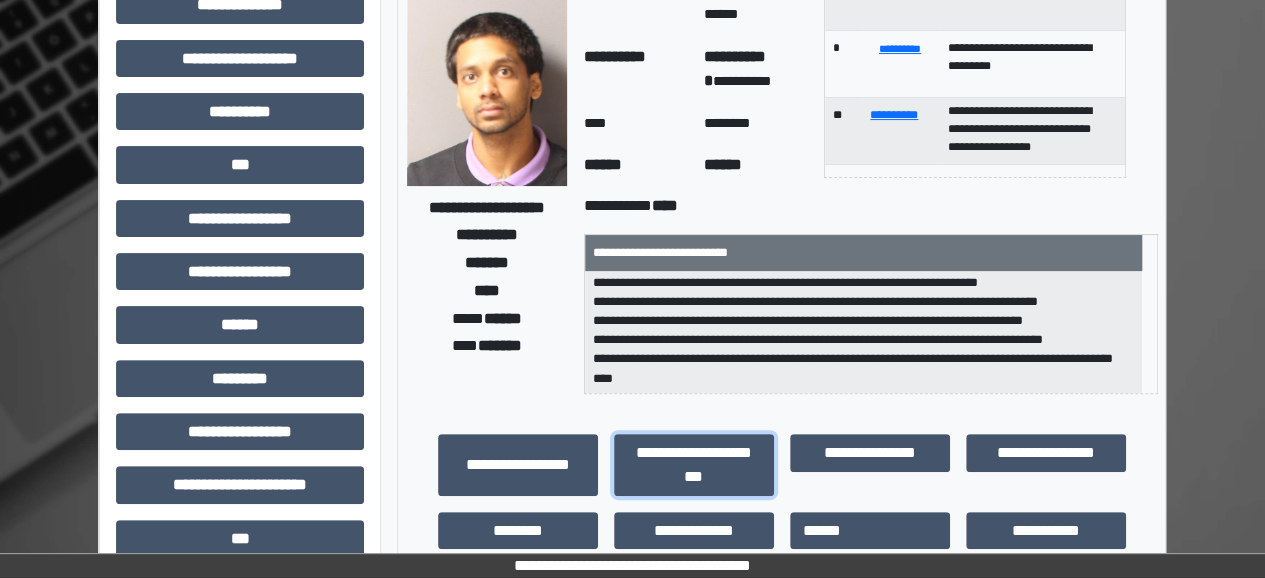scroll, scrollTop: 1, scrollLeft: 0, axis: vertical 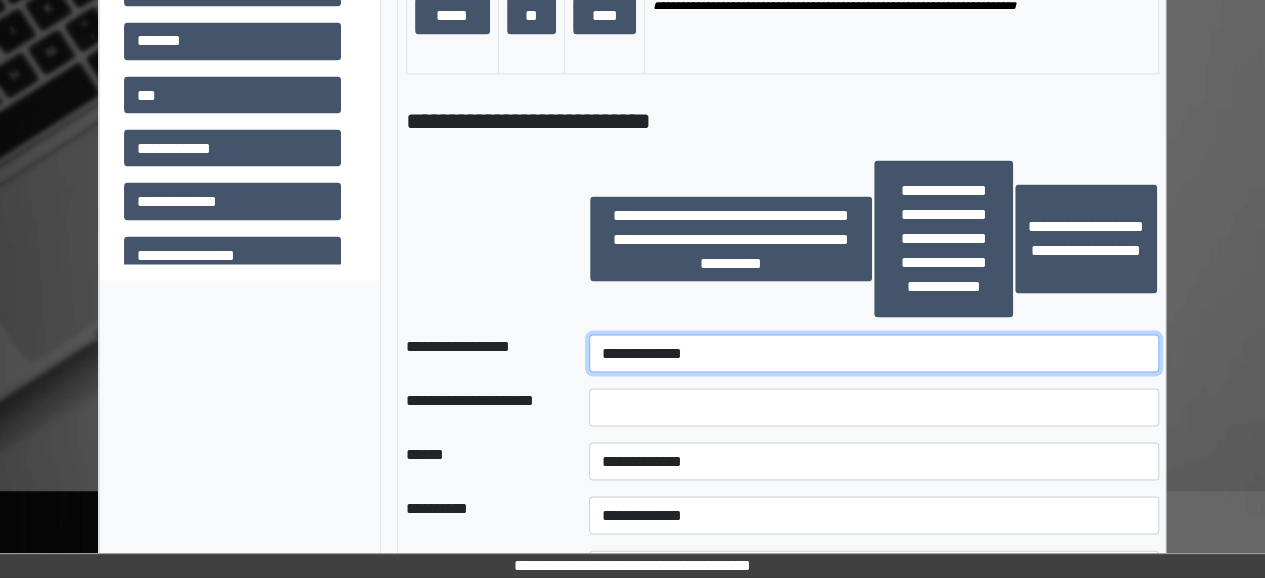 click on "**********" at bounding box center (874, 353) 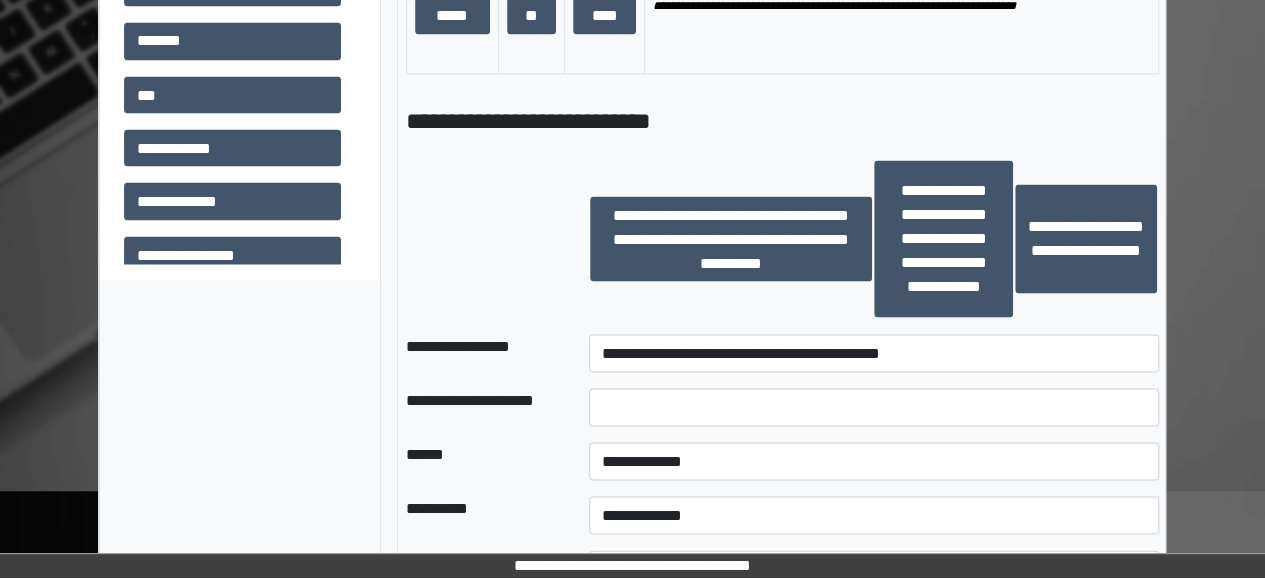 click at bounding box center [481, 238] 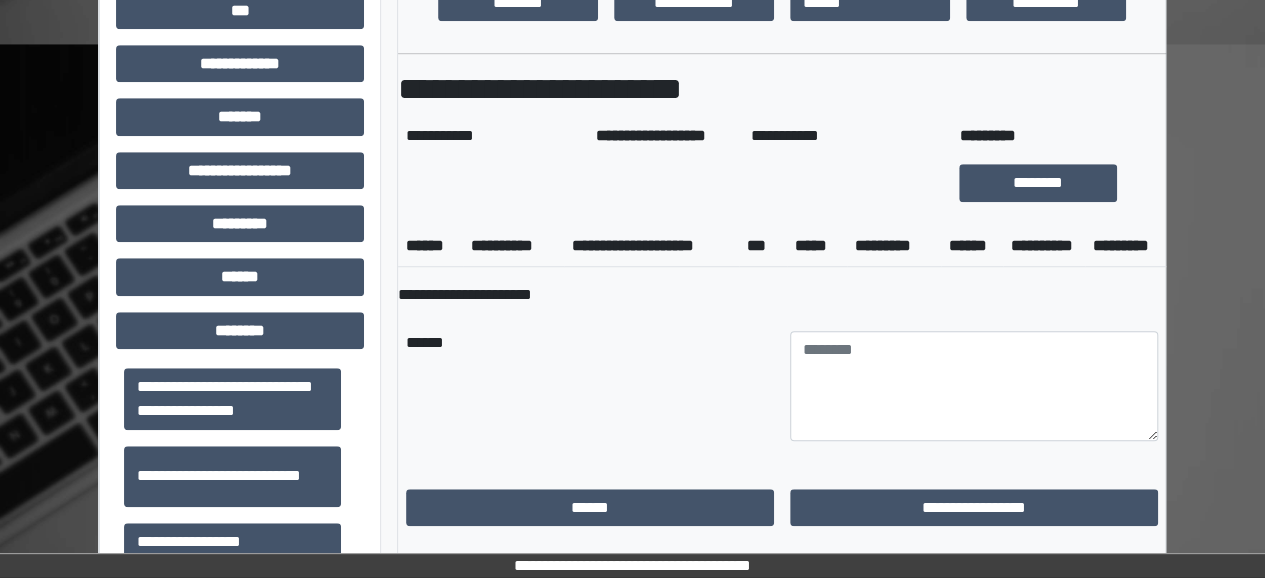 scroll, scrollTop: 654, scrollLeft: 0, axis: vertical 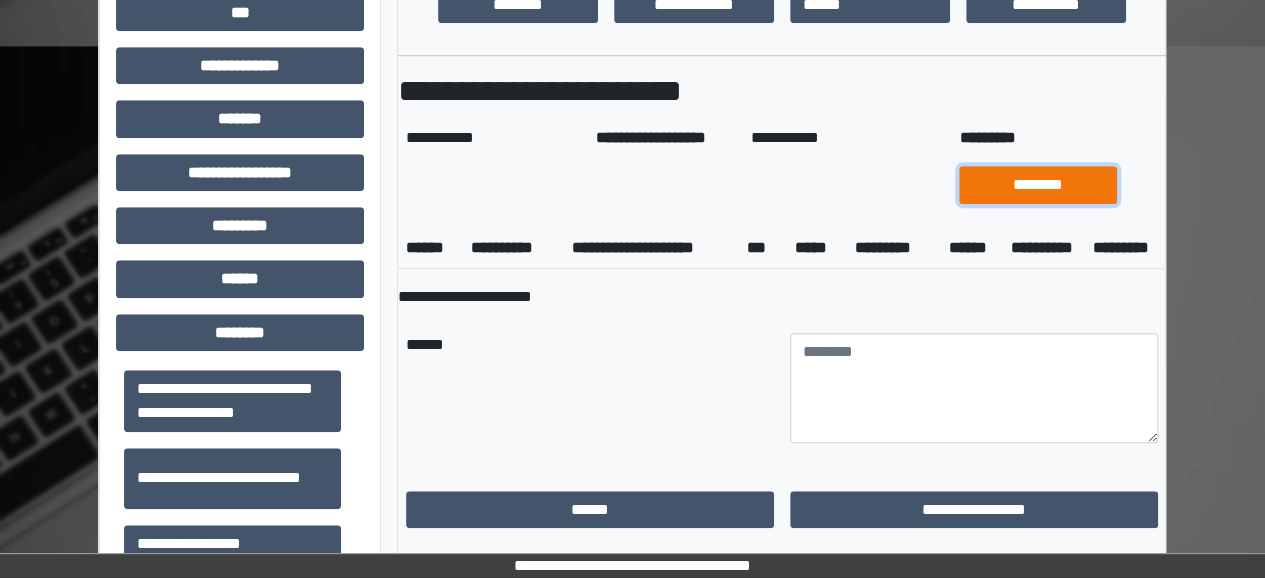 click on "********" at bounding box center (1038, 184) 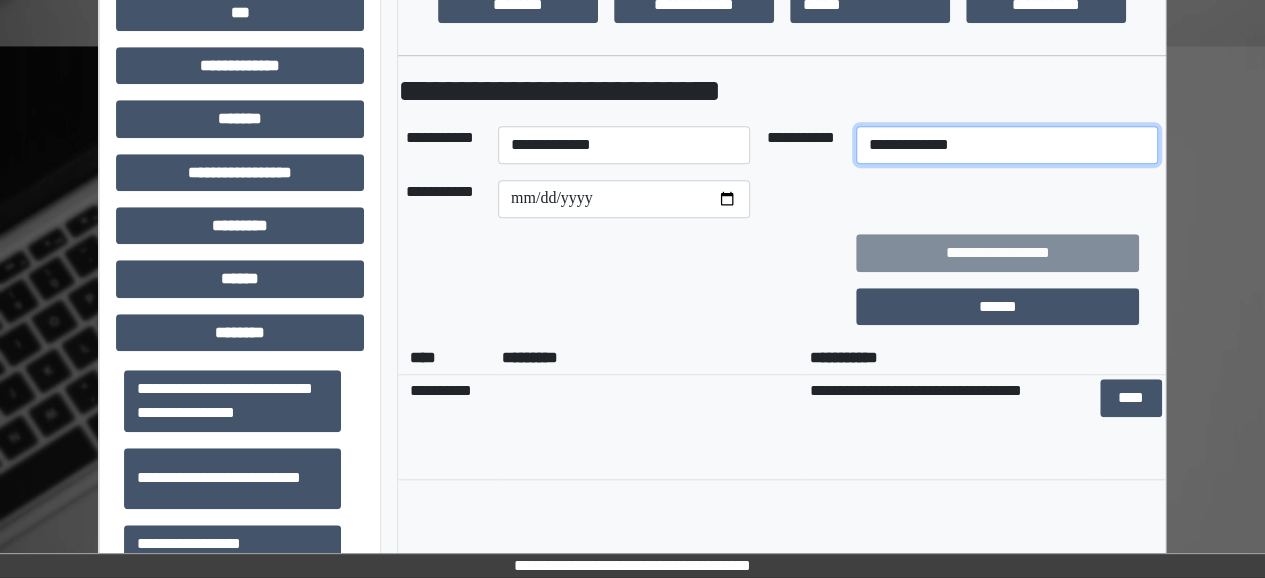 click on "**********" at bounding box center (1007, 145) 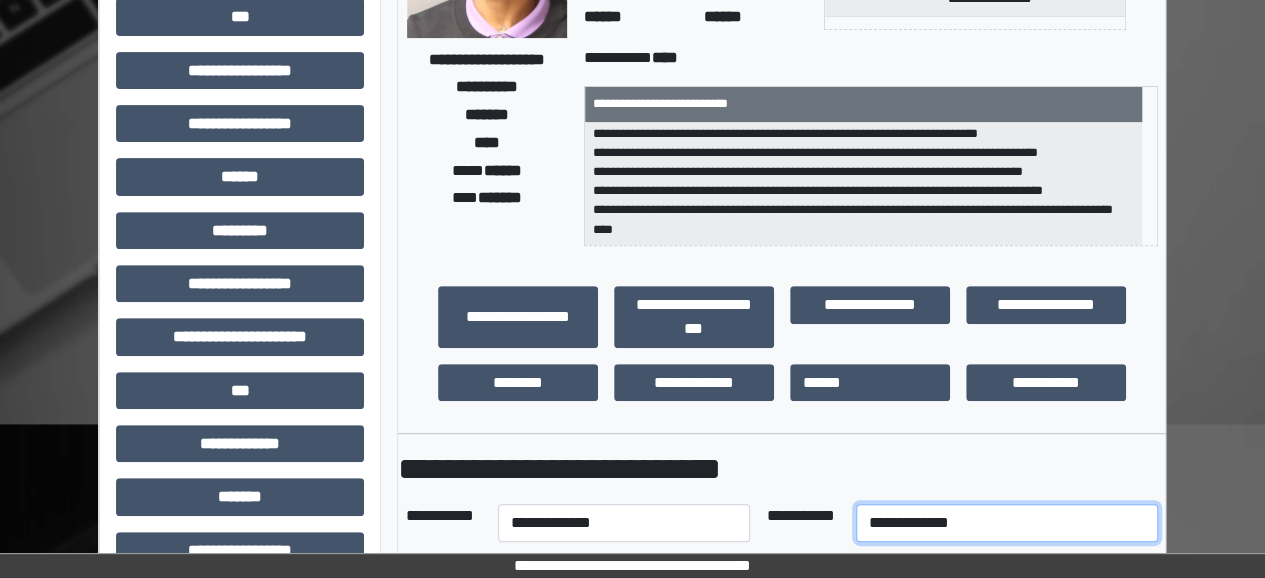scroll, scrollTop: 274, scrollLeft: 0, axis: vertical 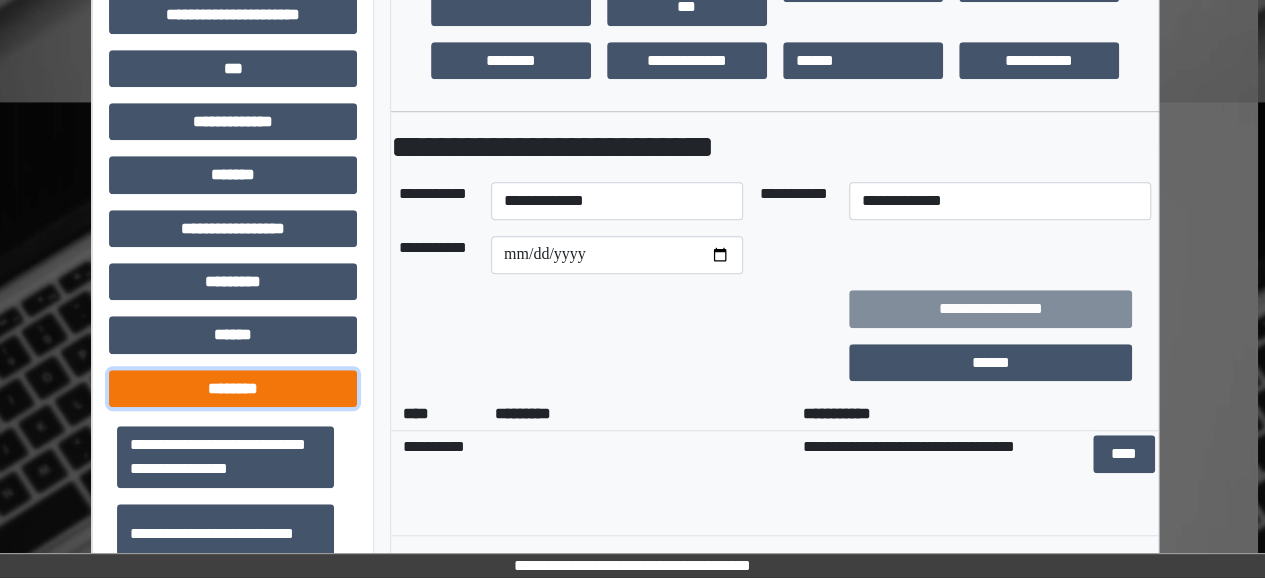 click on "********" at bounding box center [233, 388] 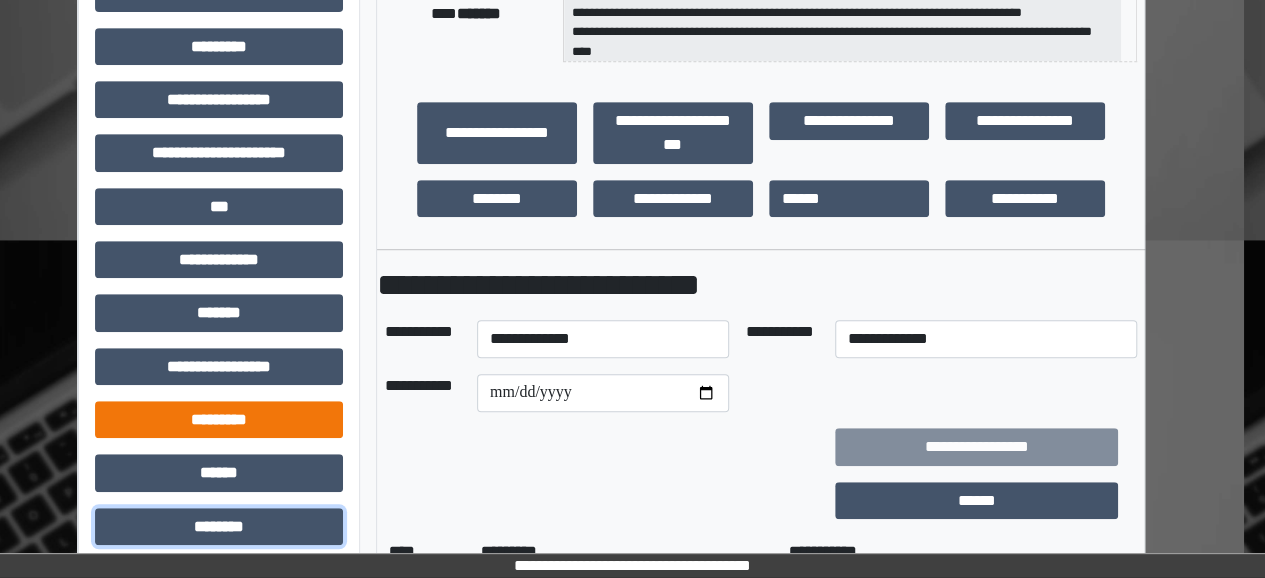 scroll, scrollTop: 460, scrollLeft: 20, axis: both 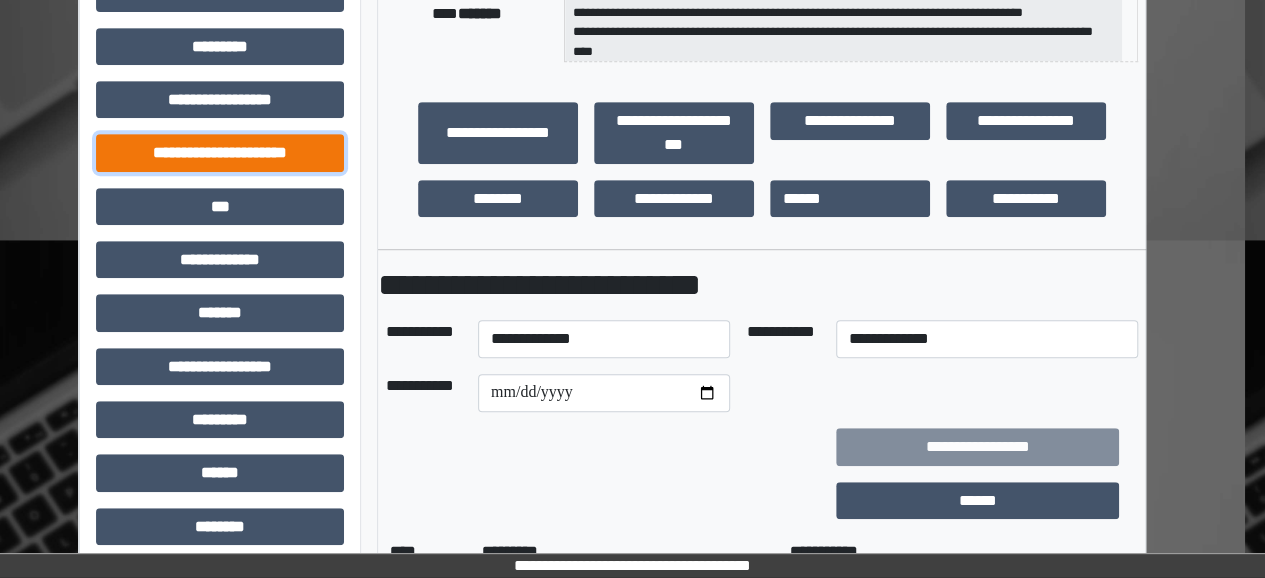 click on "**********" at bounding box center (220, 152) 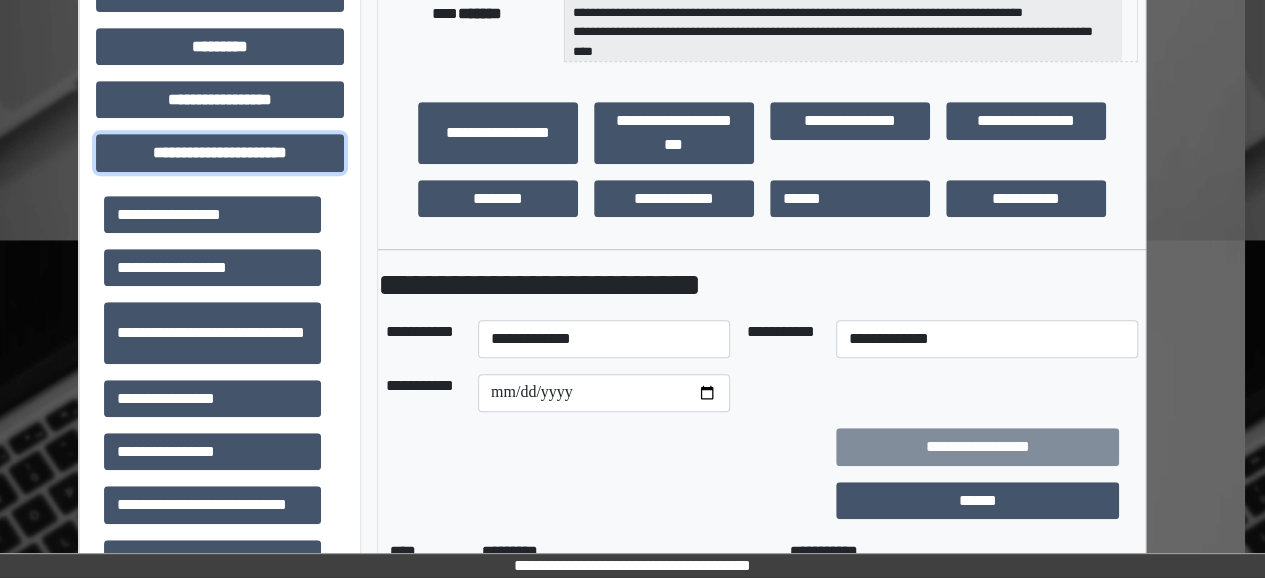scroll, scrollTop: 40, scrollLeft: 0, axis: vertical 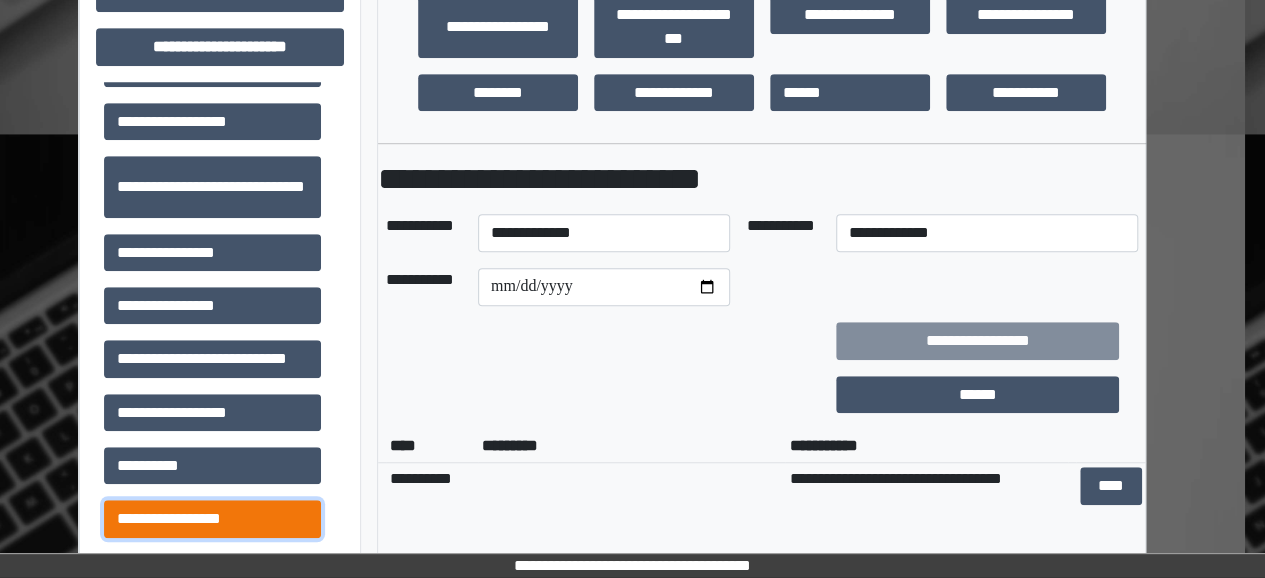 click on "**********" at bounding box center (212, 518) 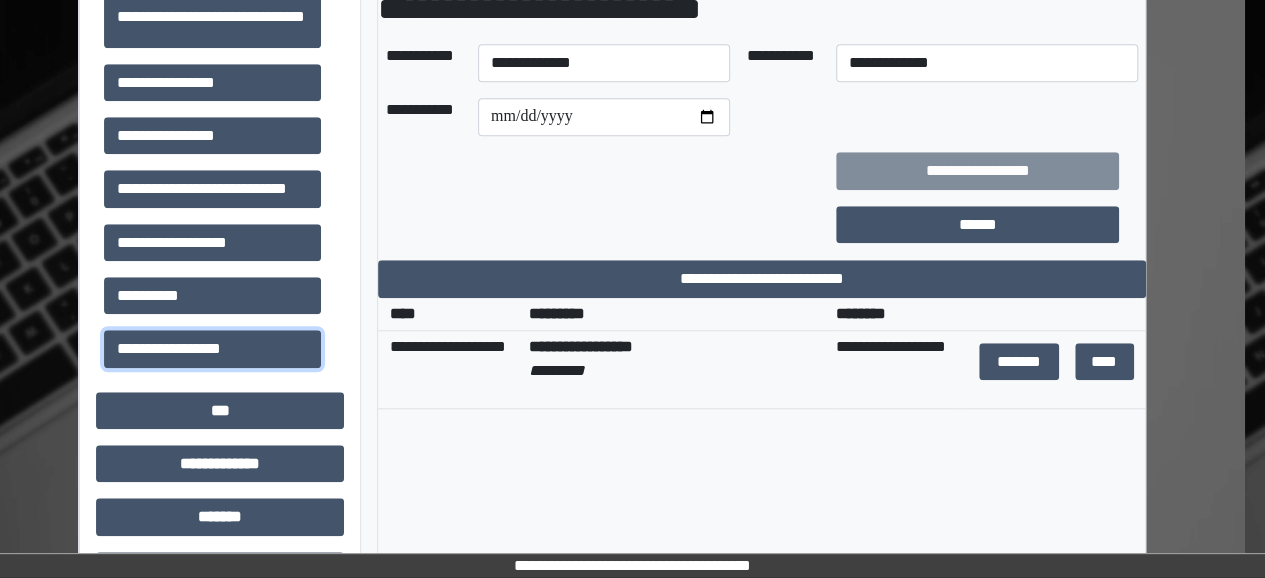 scroll, scrollTop: 748, scrollLeft: 20, axis: both 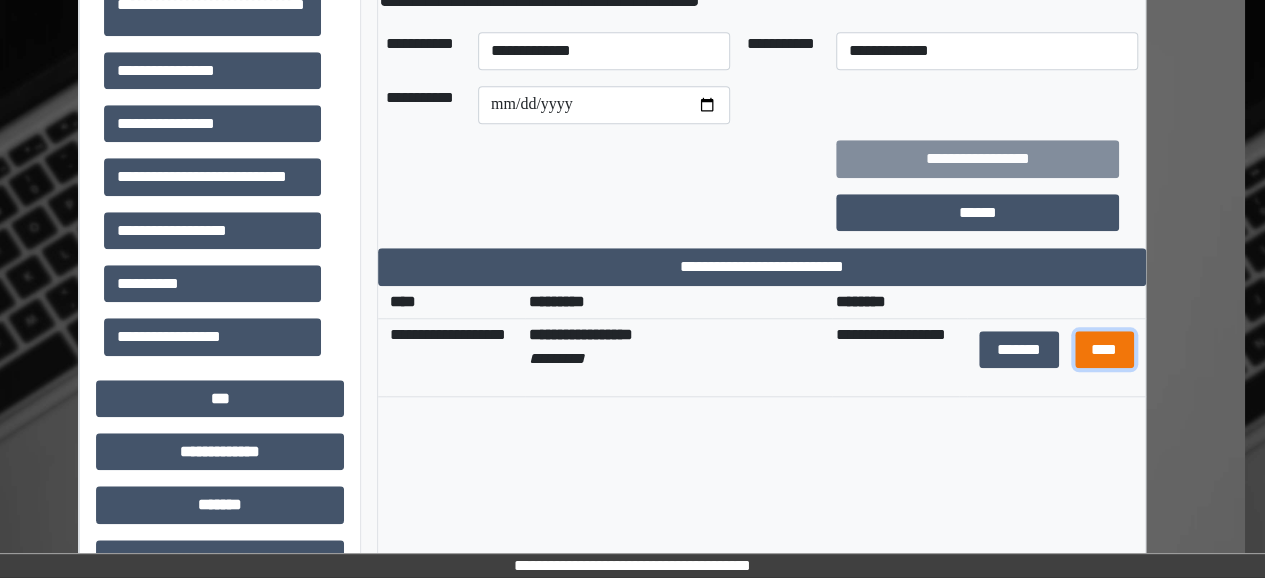 click on "****" at bounding box center [1104, 349] 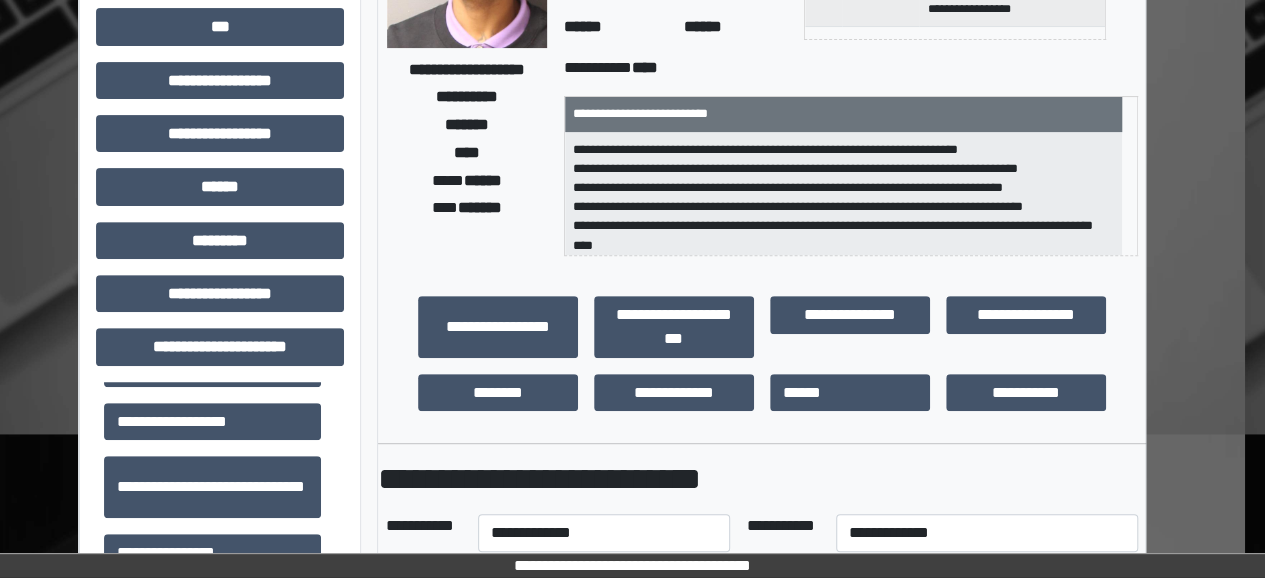 scroll, scrollTop: 0, scrollLeft: 20, axis: horizontal 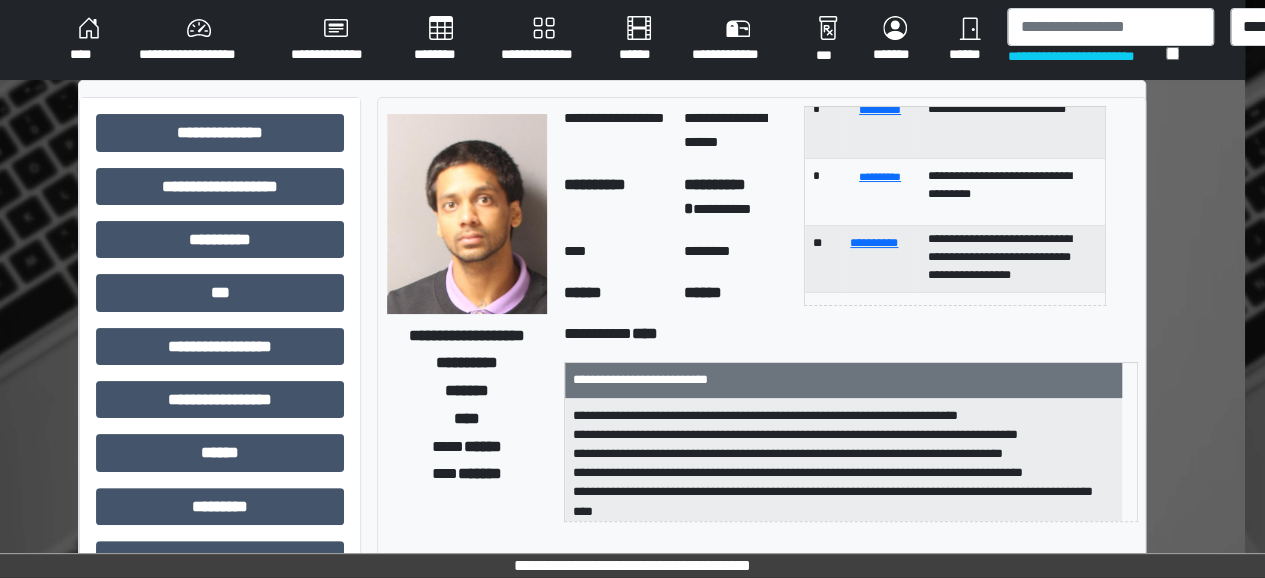 click on "**********" at bounding box center [851, 442] 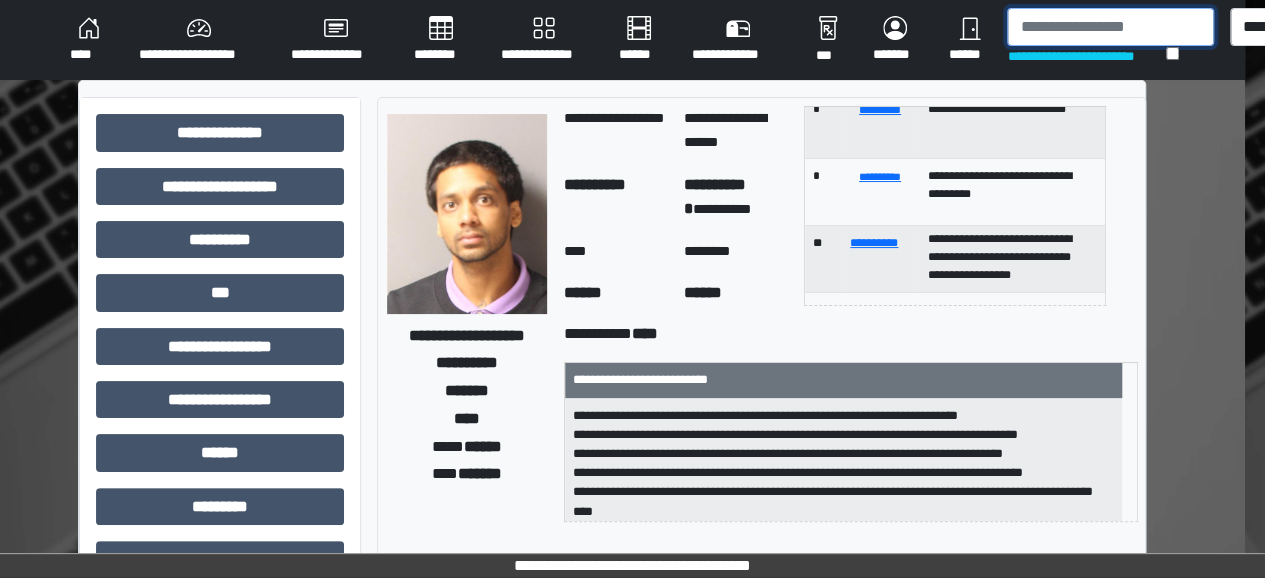 click at bounding box center (1110, 27) 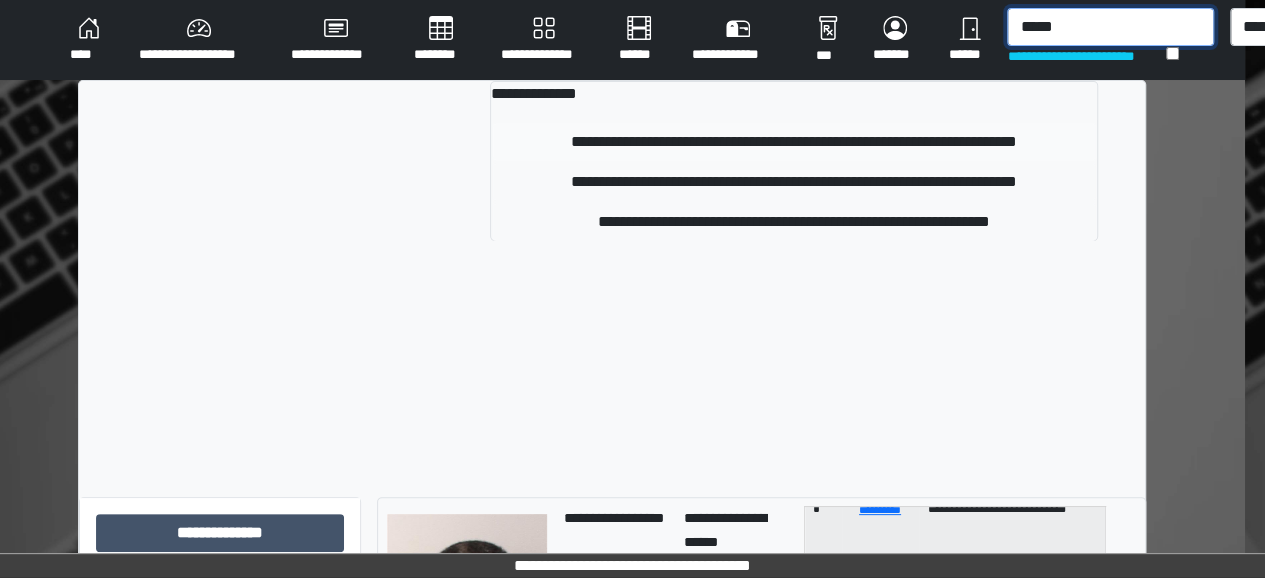 type on "*****" 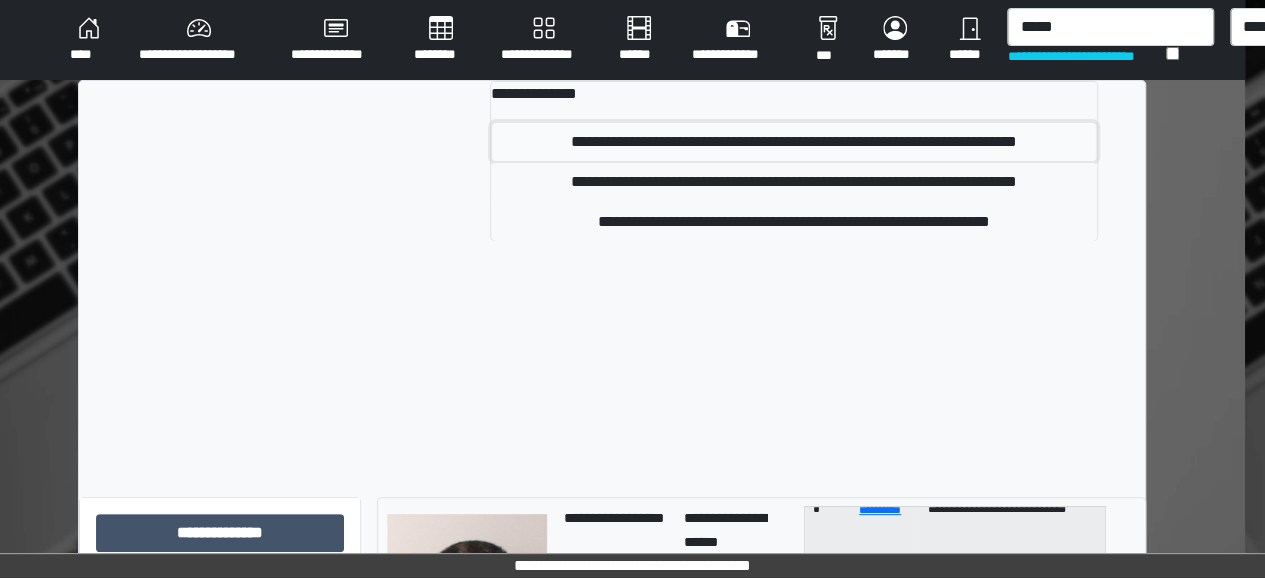 click on "**********" at bounding box center (794, 142) 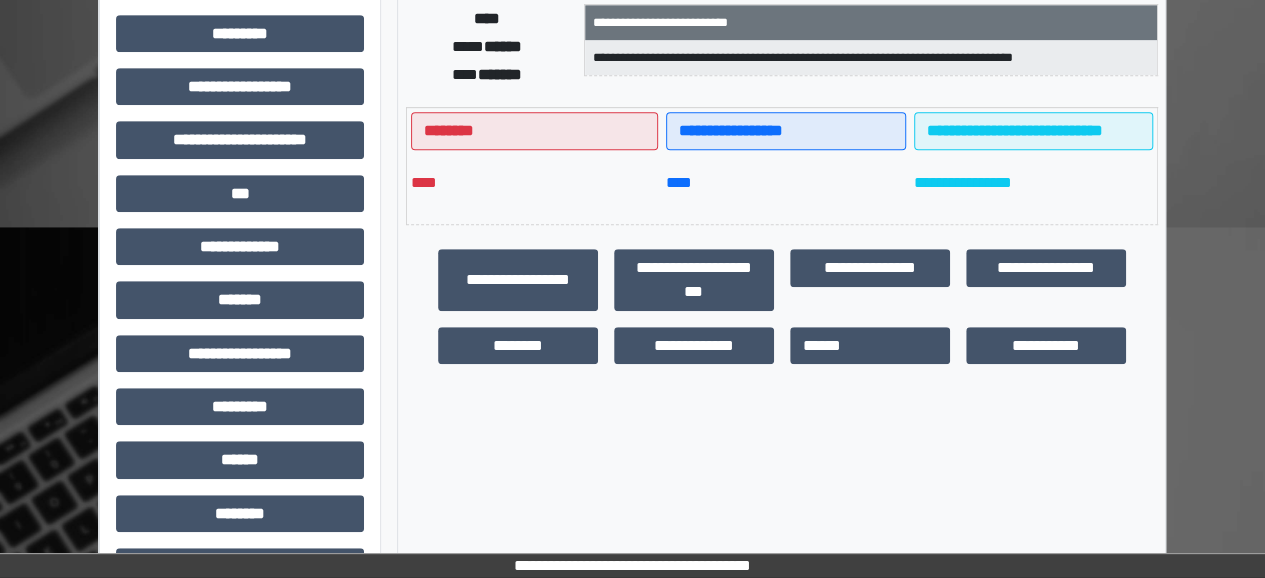 scroll, scrollTop: 582, scrollLeft: 0, axis: vertical 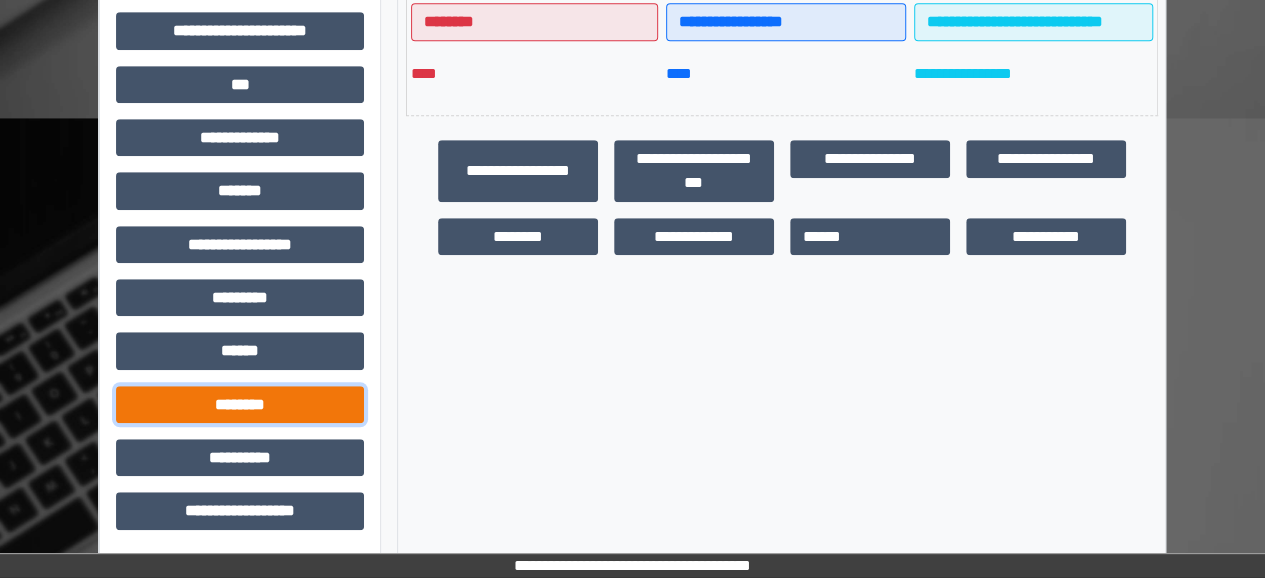 click on "********" at bounding box center (240, 404) 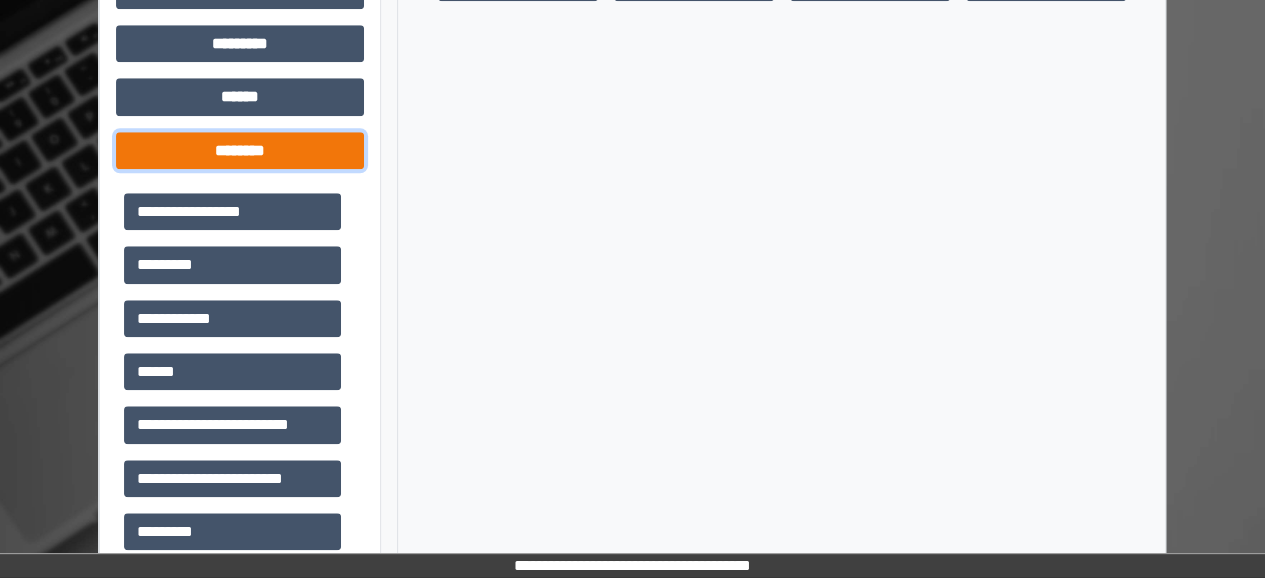 scroll, scrollTop: 836, scrollLeft: 0, axis: vertical 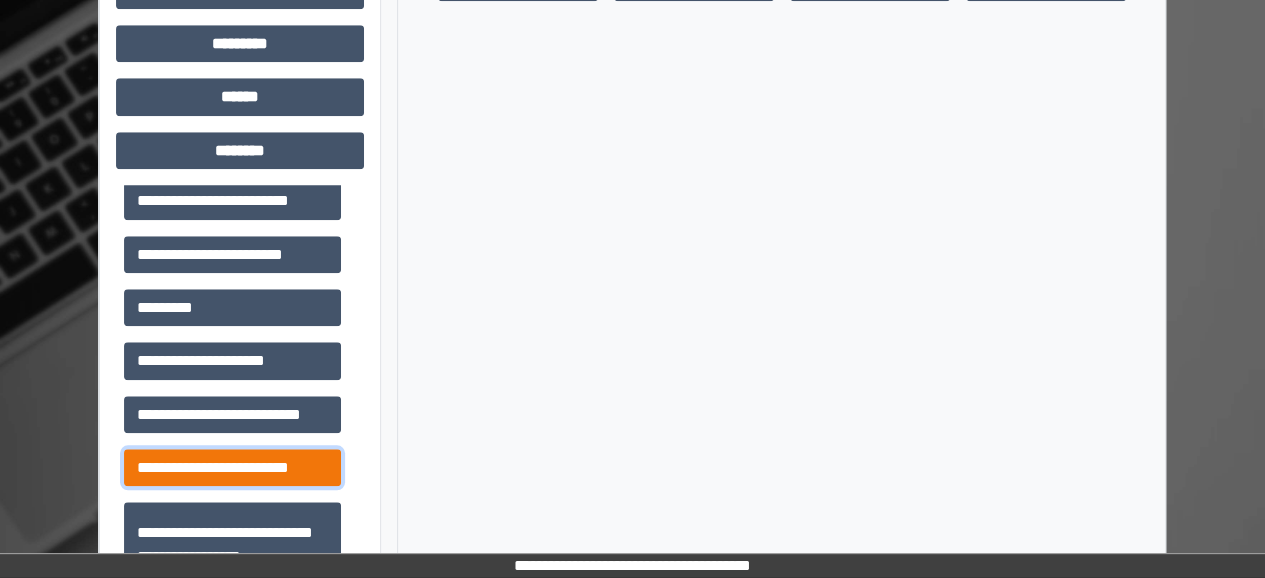 click on "**********" at bounding box center [232, 467] 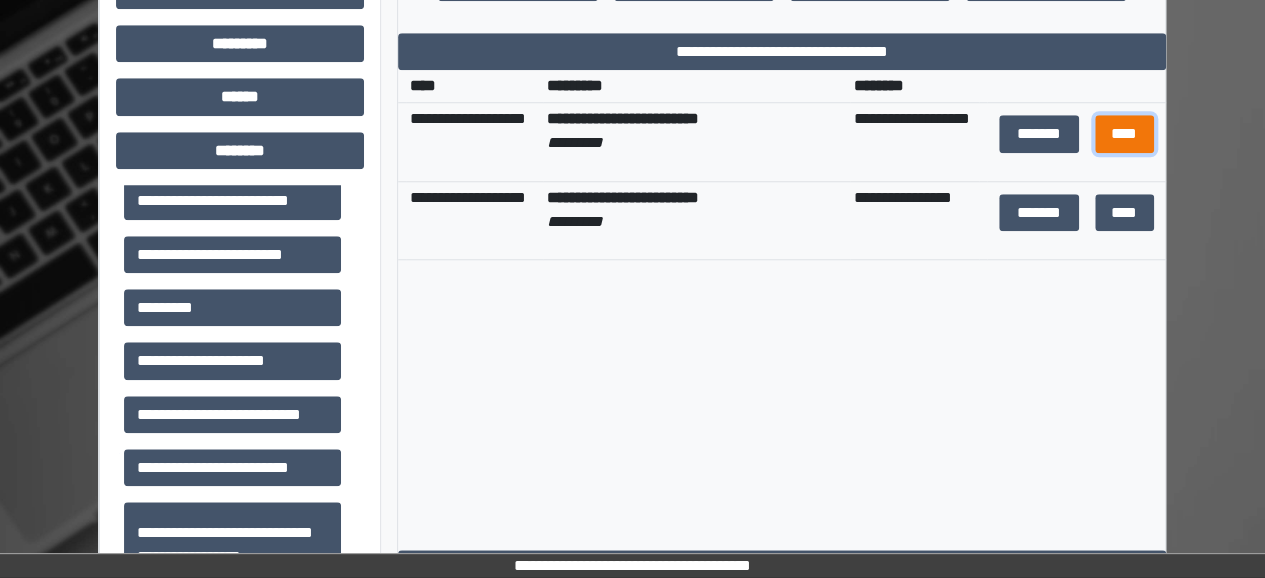 click on "****" at bounding box center [1124, 133] 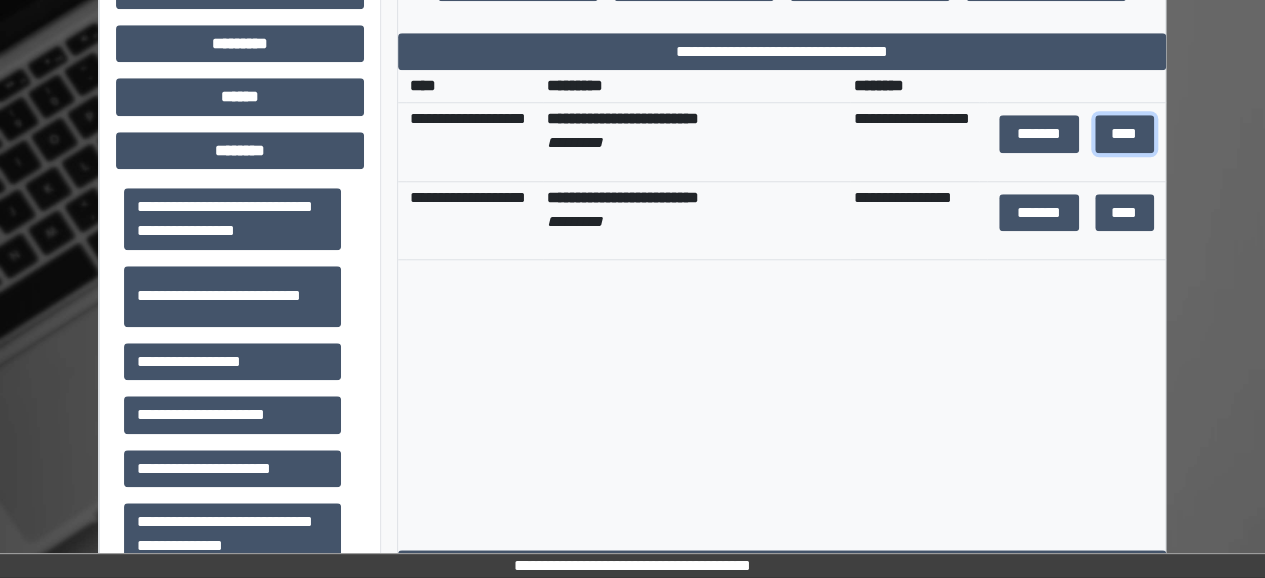 scroll, scrollTop: 794, scrollLeft: 0, axis: vertical 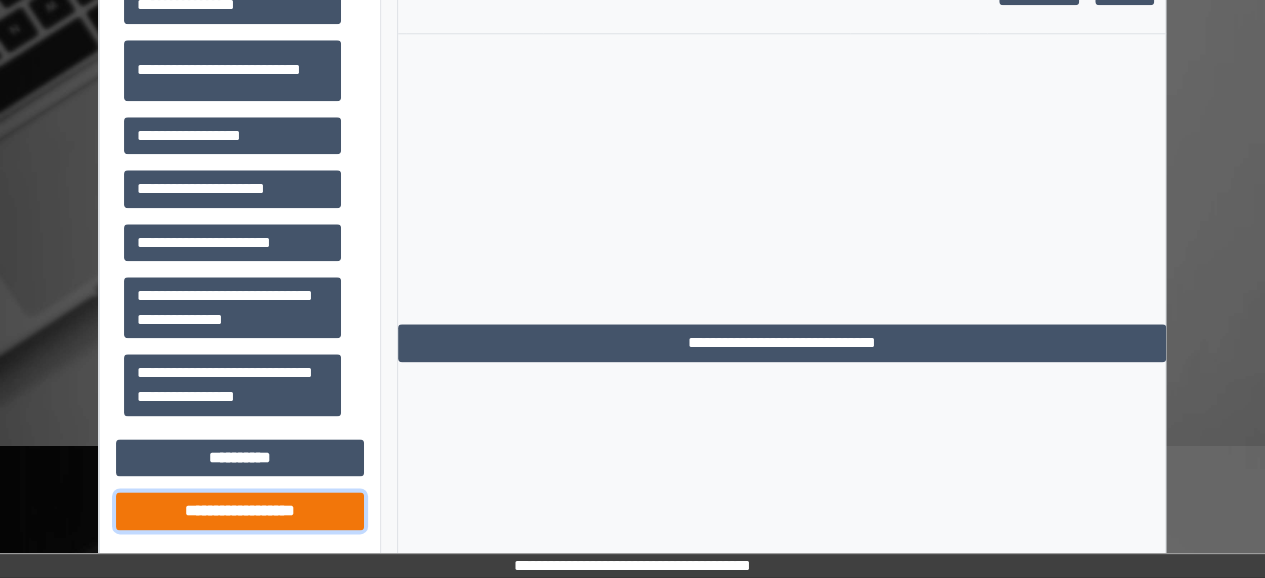 click on "**********" at bounding box center (240, 510) 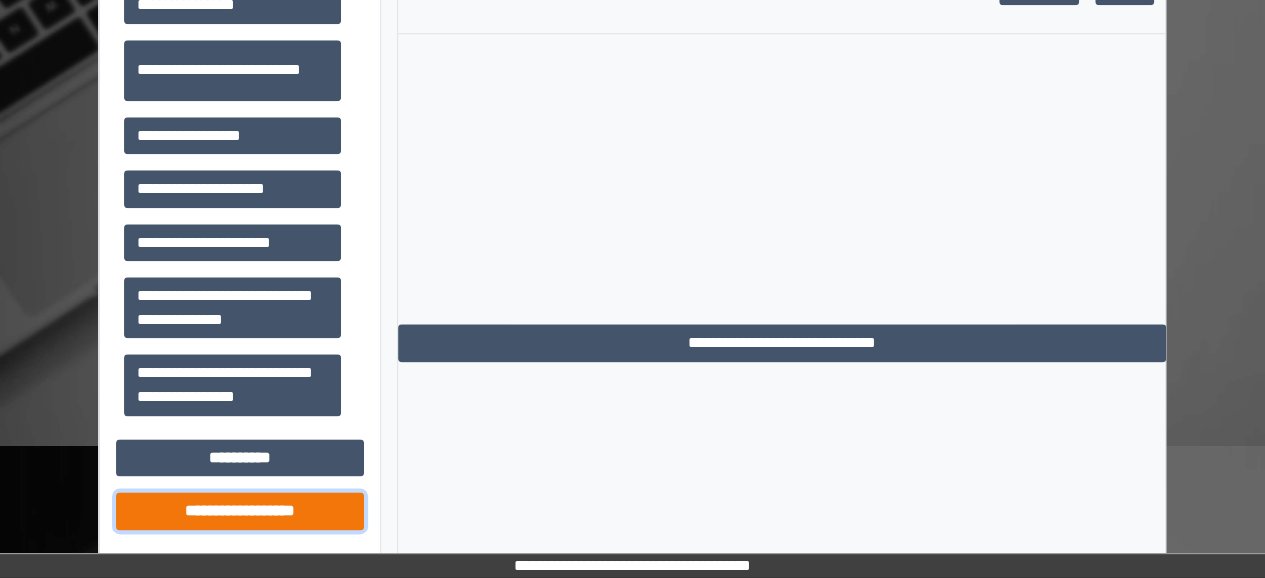 scroll, scrollTop: 1542, scrollLeft: 0, axis: vertical 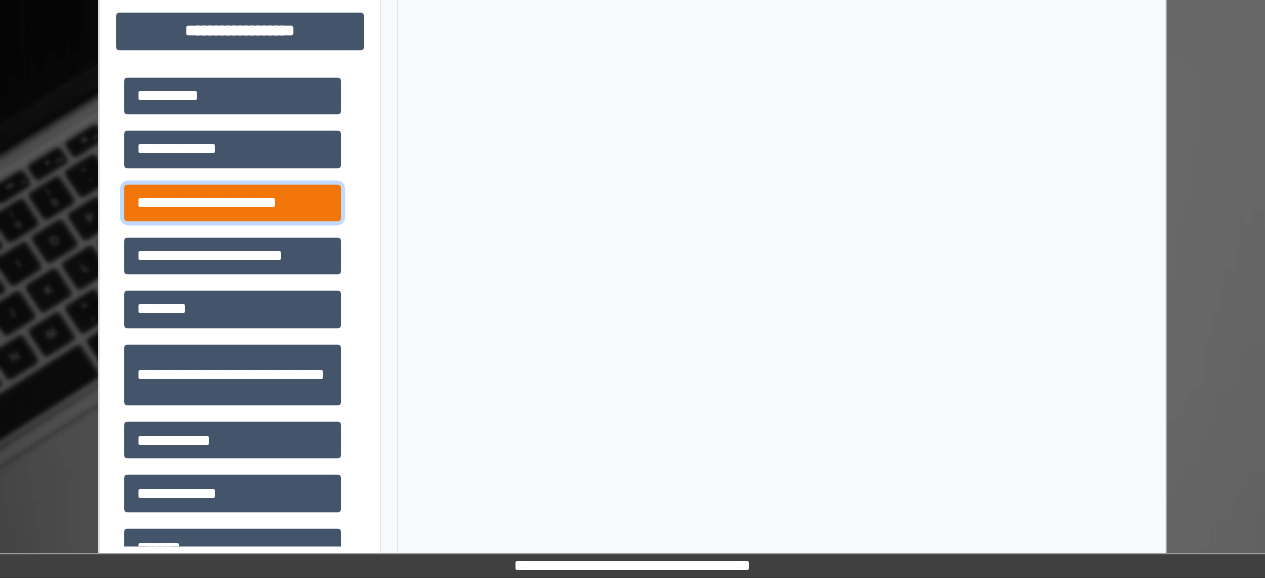 click on "**********" at bounding box center [232, 202] 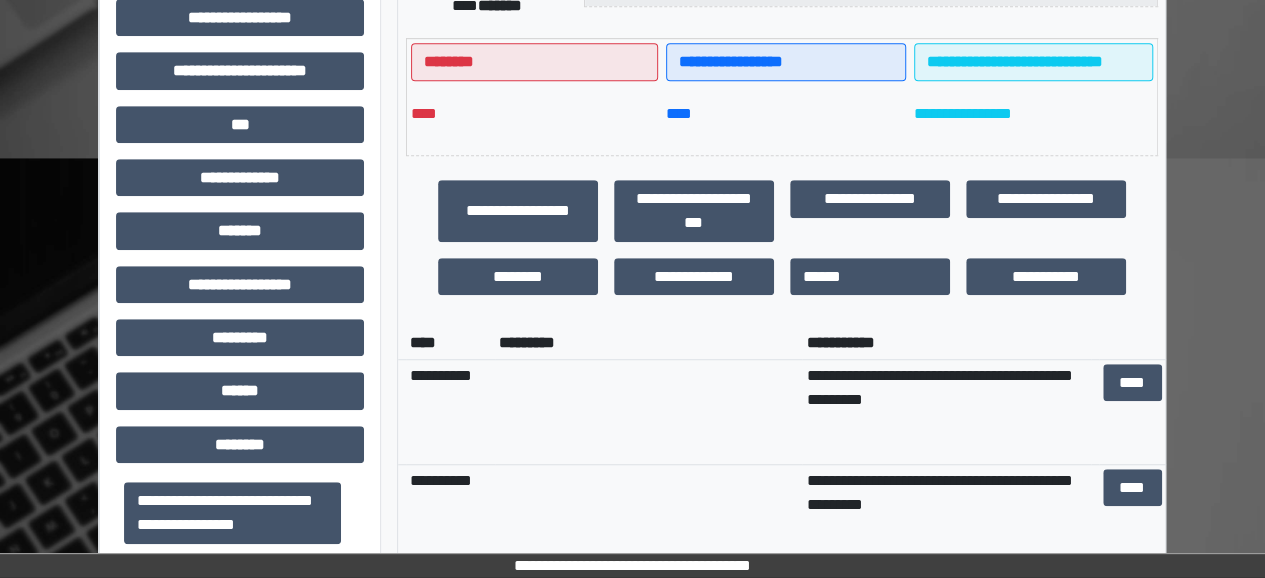 scroll, scrollTop: 534, scrollLeft: 0, axis: vertical 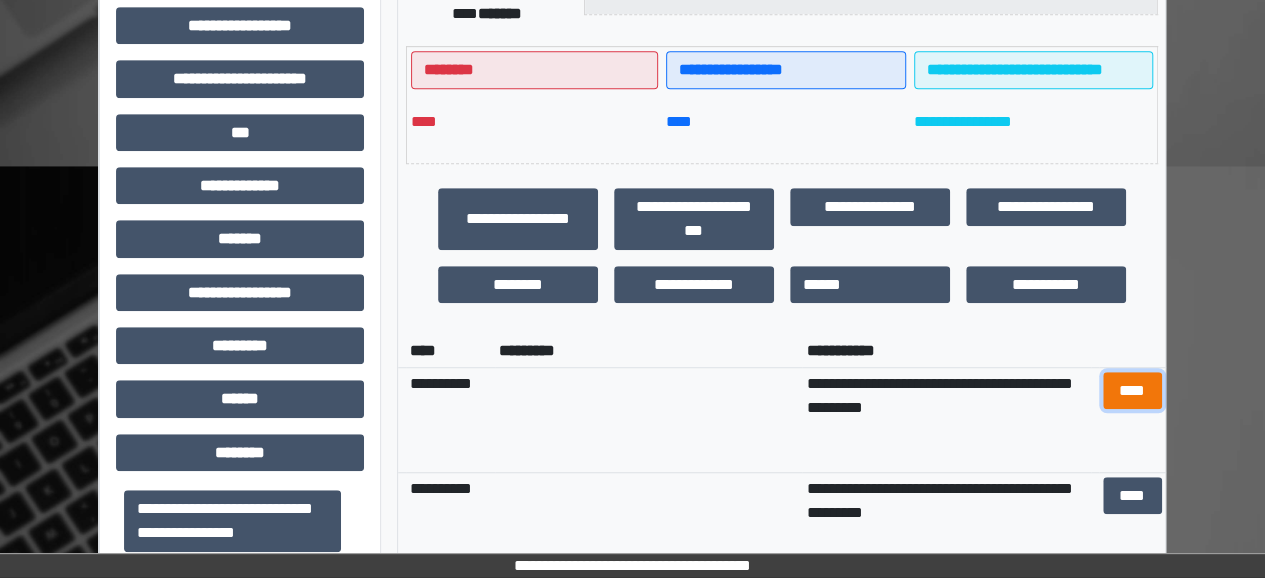 click on "****" at bounding box center [1132, 390] 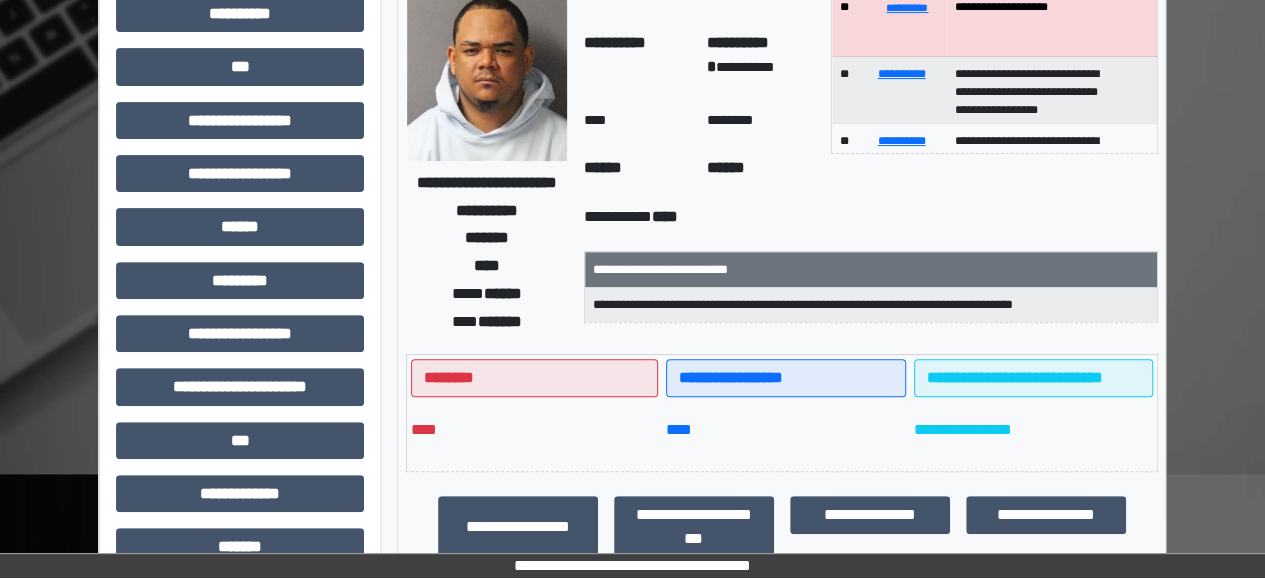 scroll, scrollTop: 0, scrollLeft: 0, axis: both 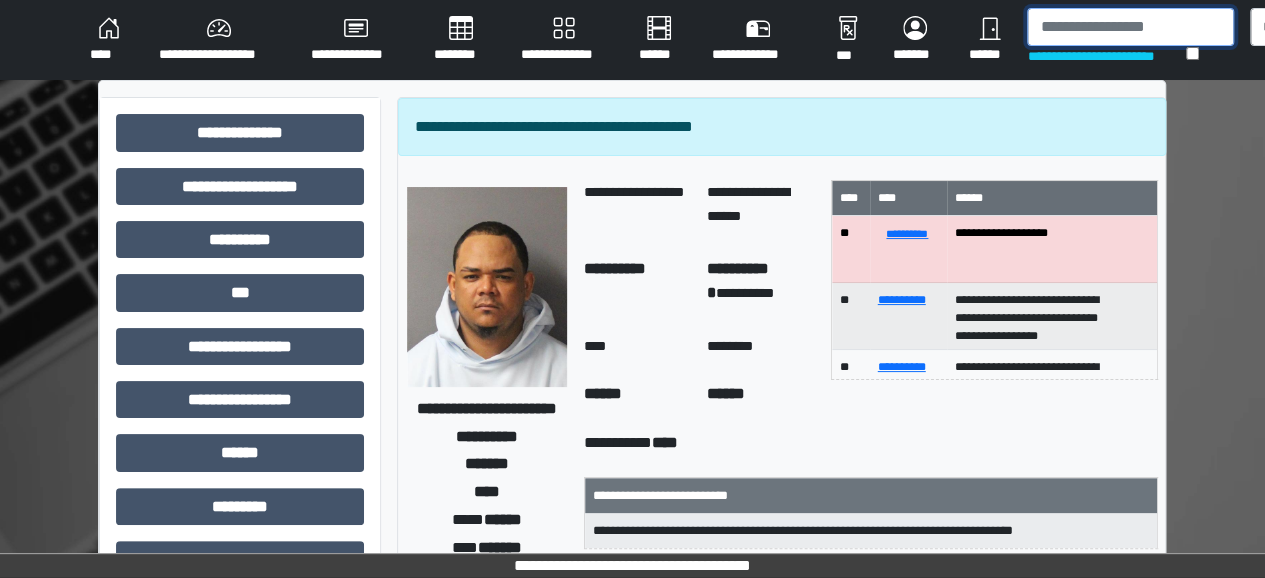 click at bounding box center (1130, 27) 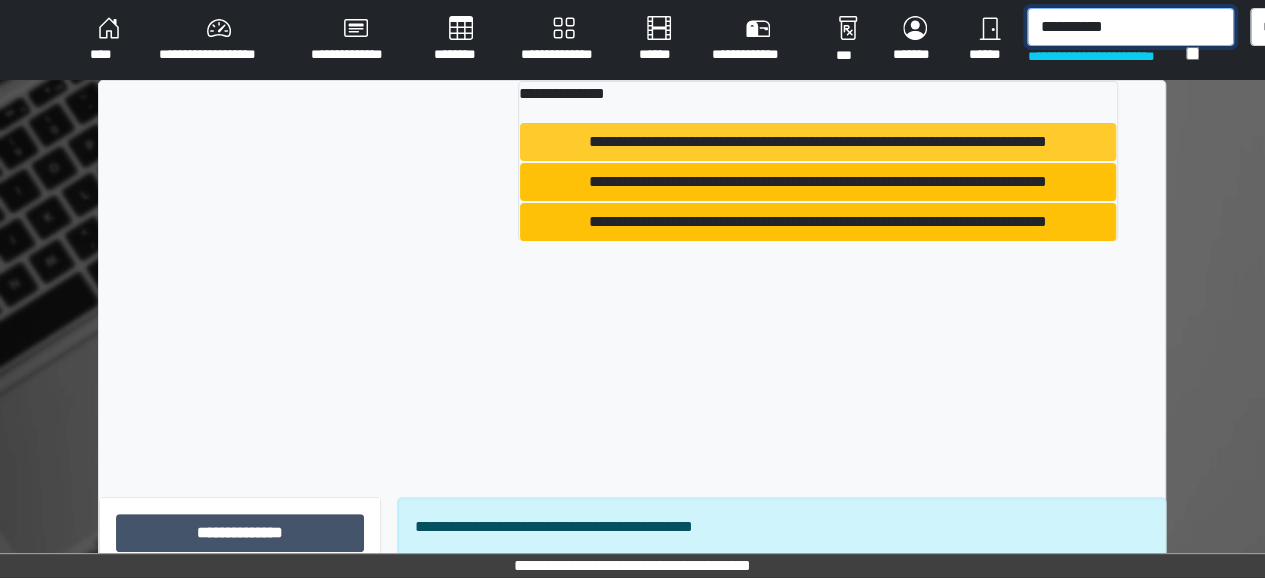 type on "**********" 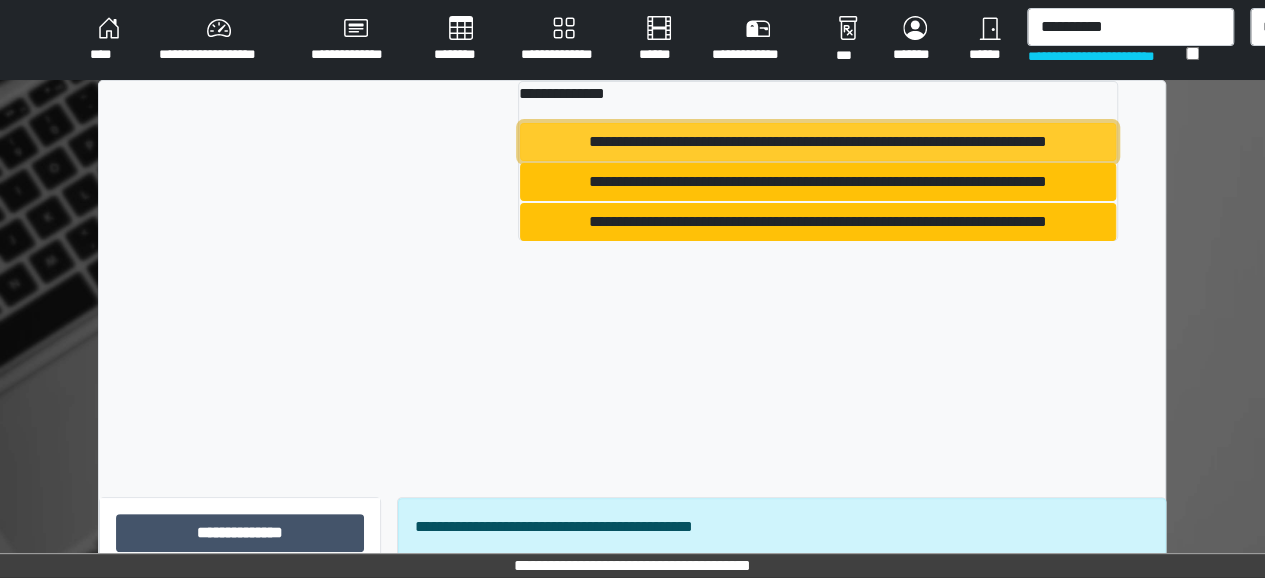 click on "**********" at bounding box center [818, 142] 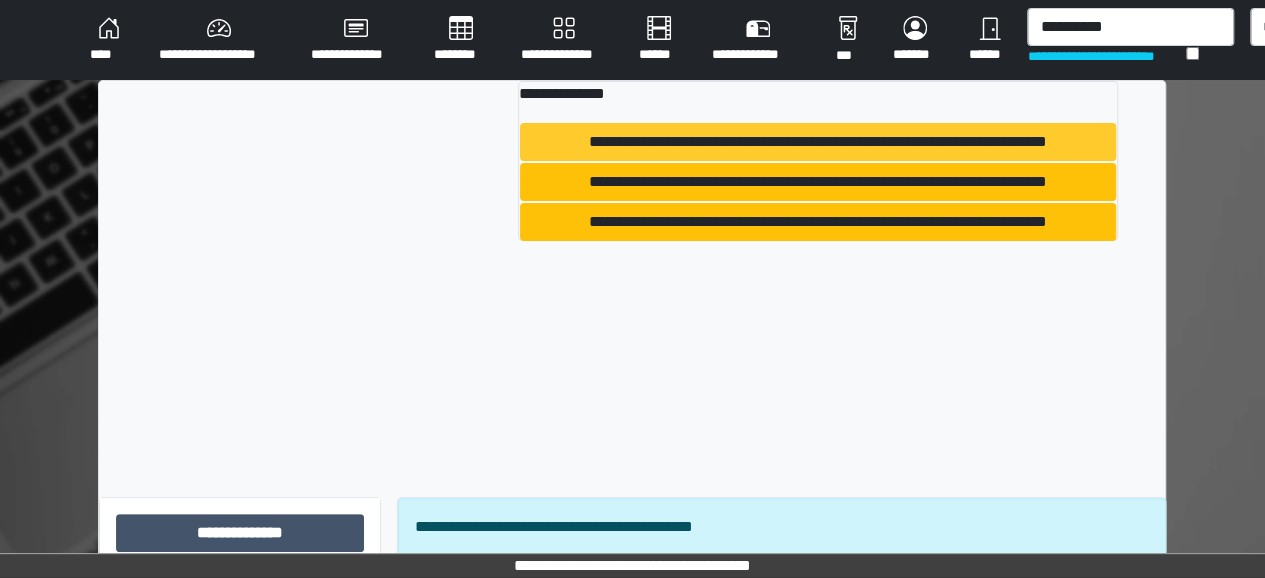 type 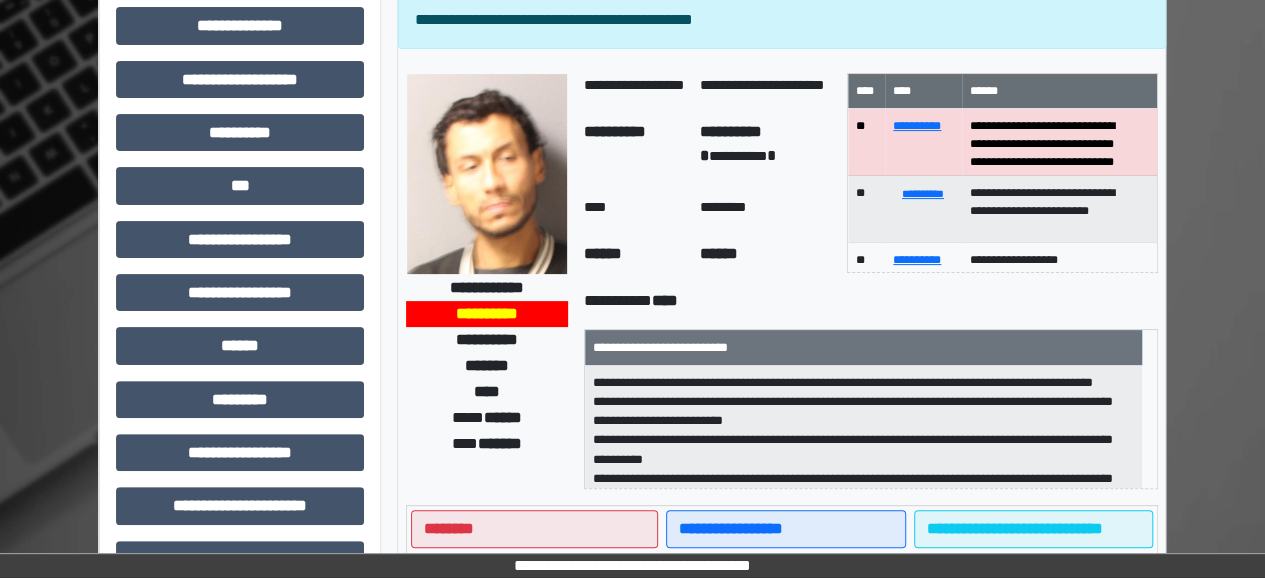 scroll, scrollTop: 114, scrollLeft: 0, axis: vertical 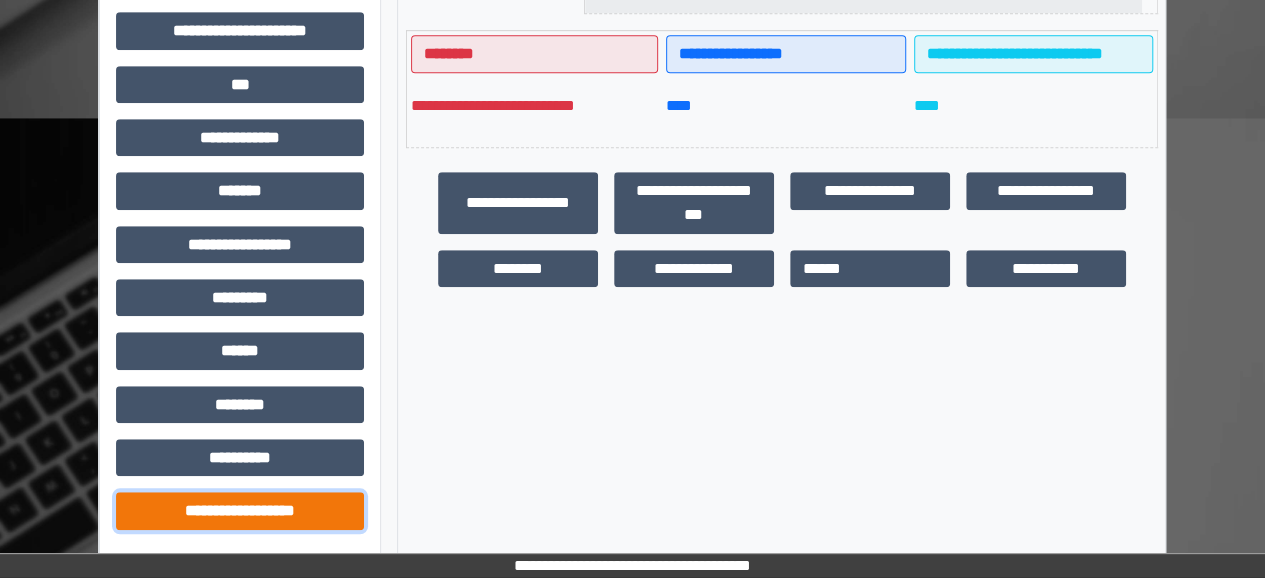 click on "**********" at bounding box center [240, 510] 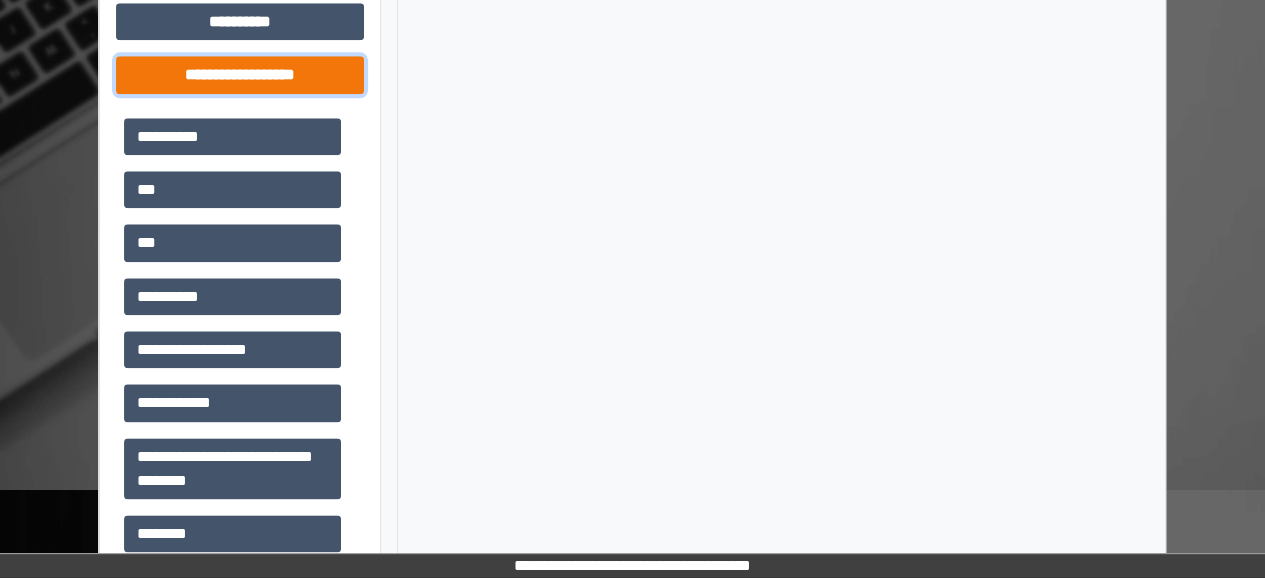 scroll, scrollTop: 1042, scrollLeft: 0, axis: vertical 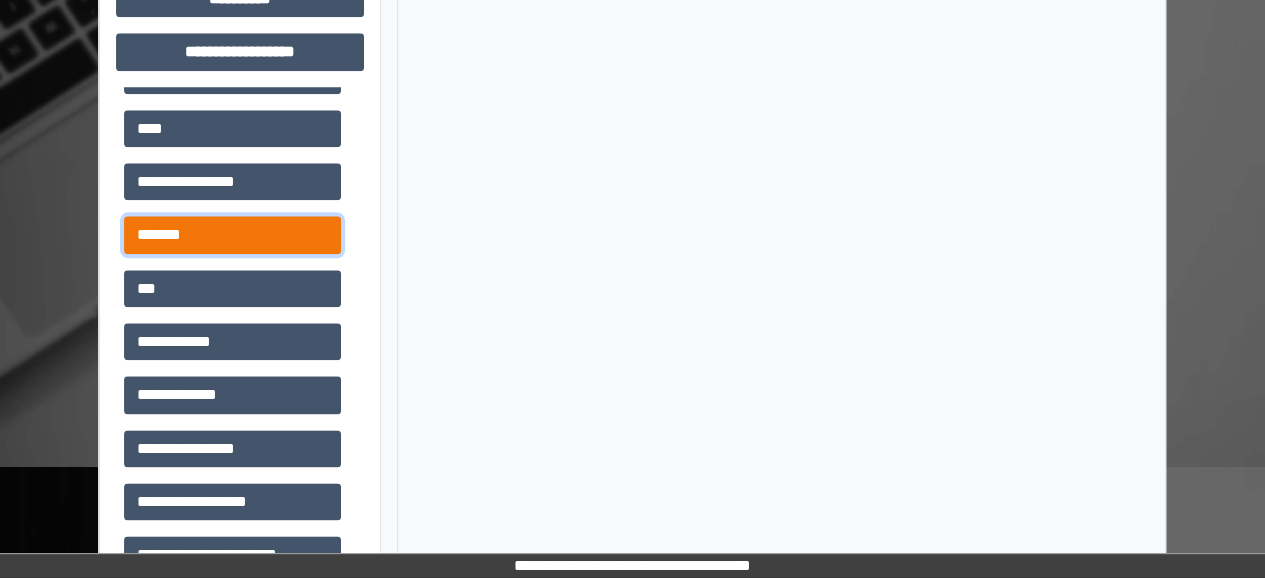 click on "*******" at bounding box center (232, 234) 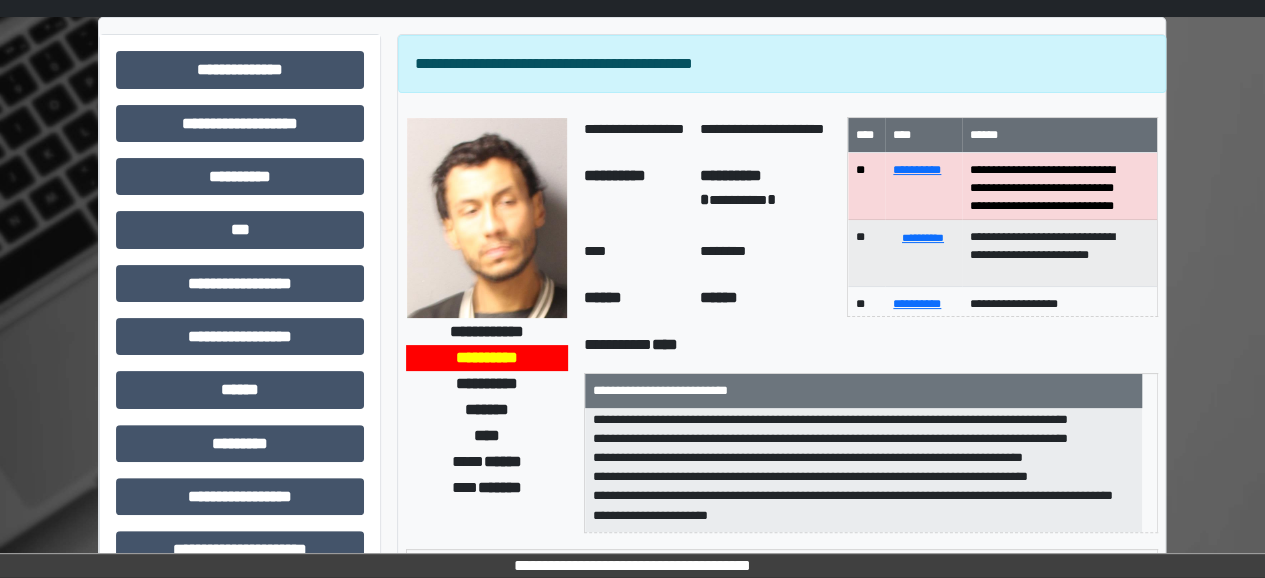 scroll, scrollTop: 57, scrollLeft: 0, axis: vertical 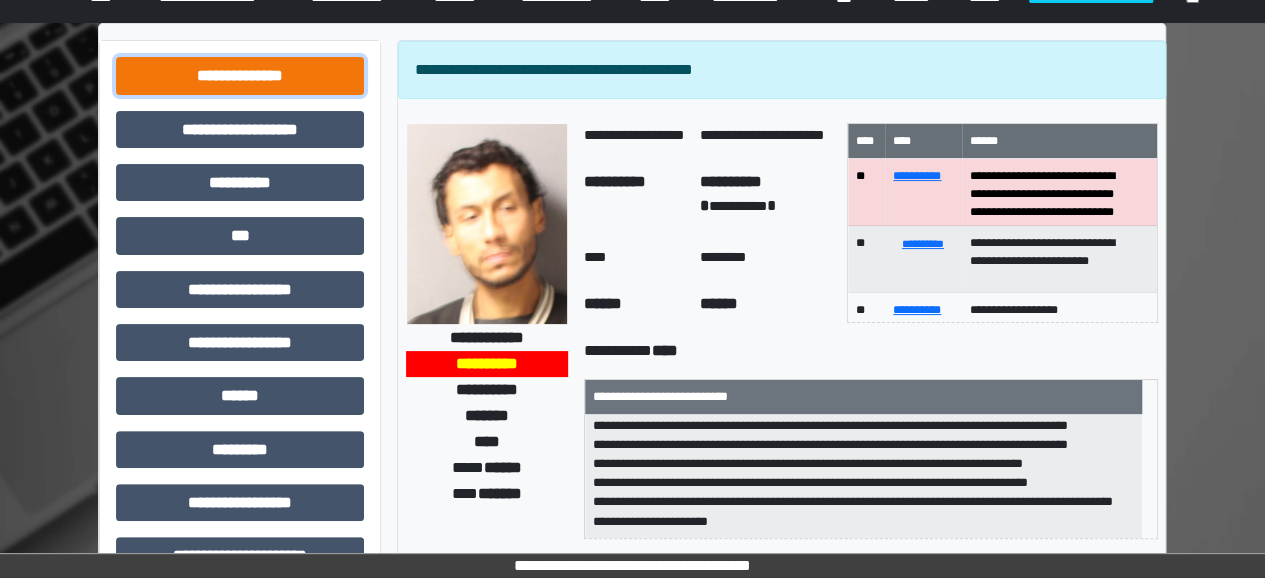 click on "**********" at bounding box center (240, 75) 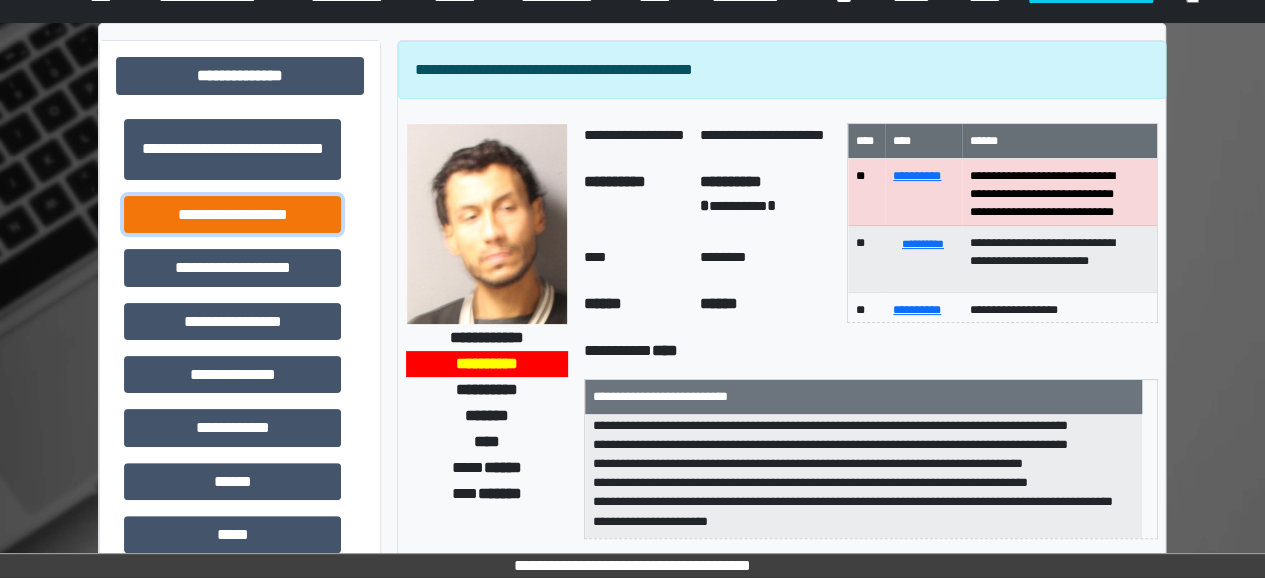 click on "**********" at bounding box center (232, 214) 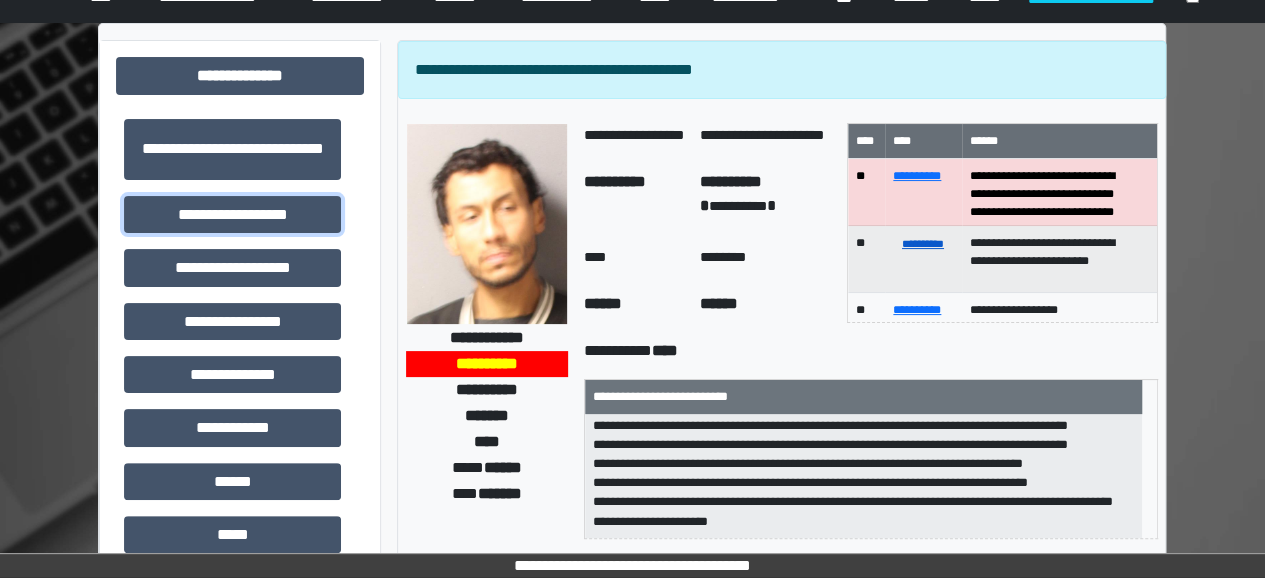 scroll, scrollTop: 185, scrollLeft: 0, axis: vertical 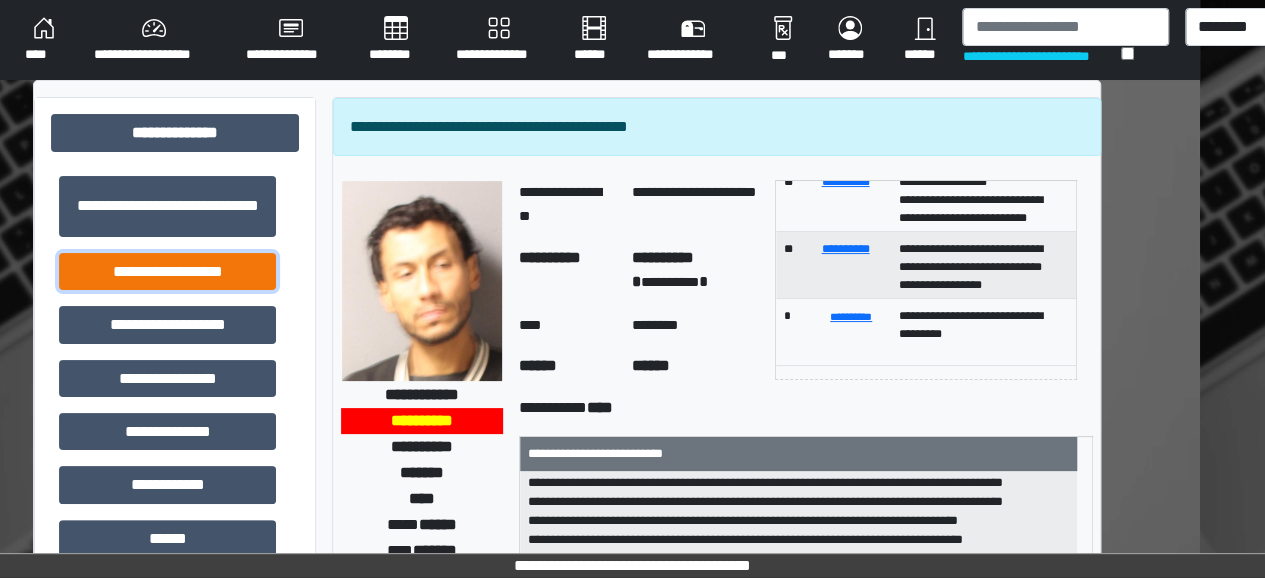 click on "**********" at bounding box center [167, 271] 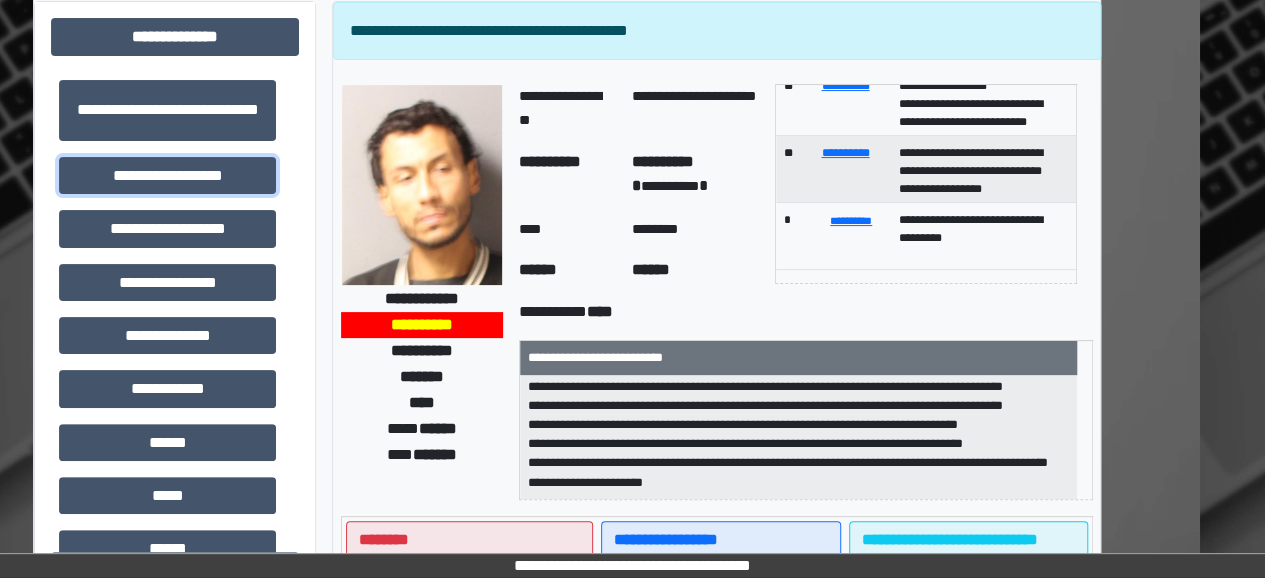 scroll, scrollTop: 82, scrollLeft: 65, axis: both 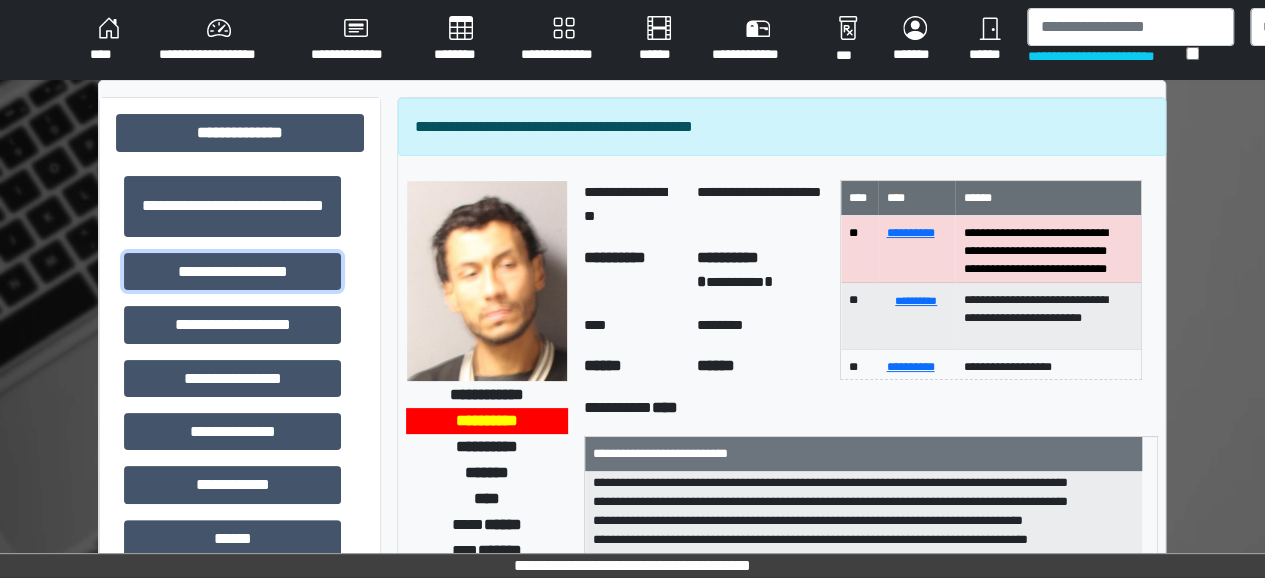 type 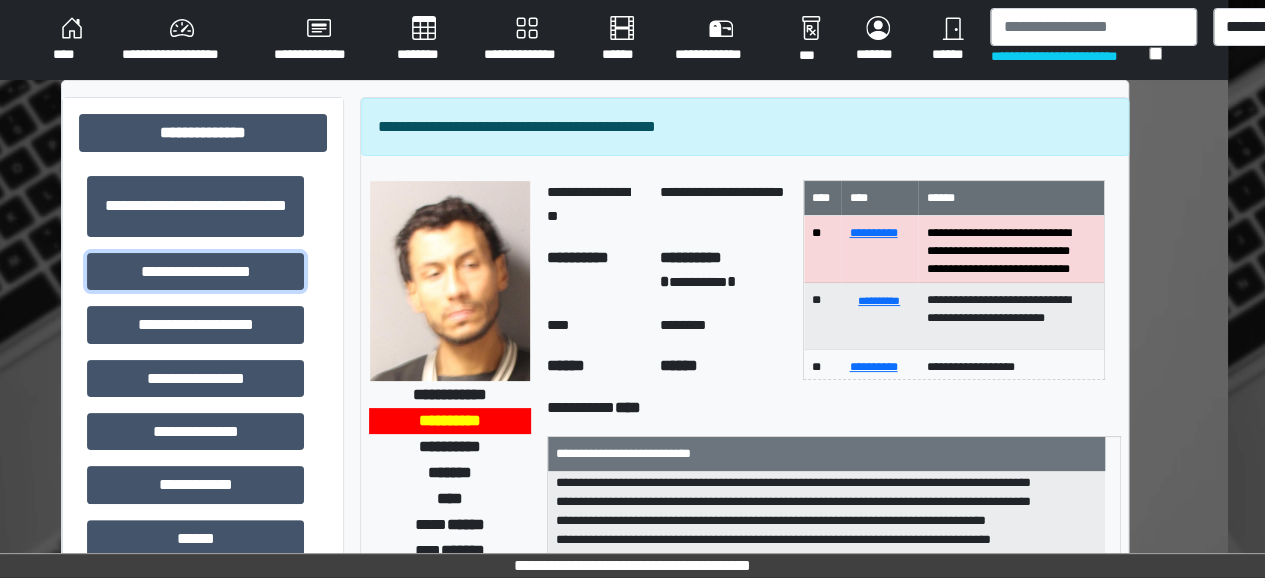 scroll, scrollTop: 0, scrollLeft: 40, axis: horizontal 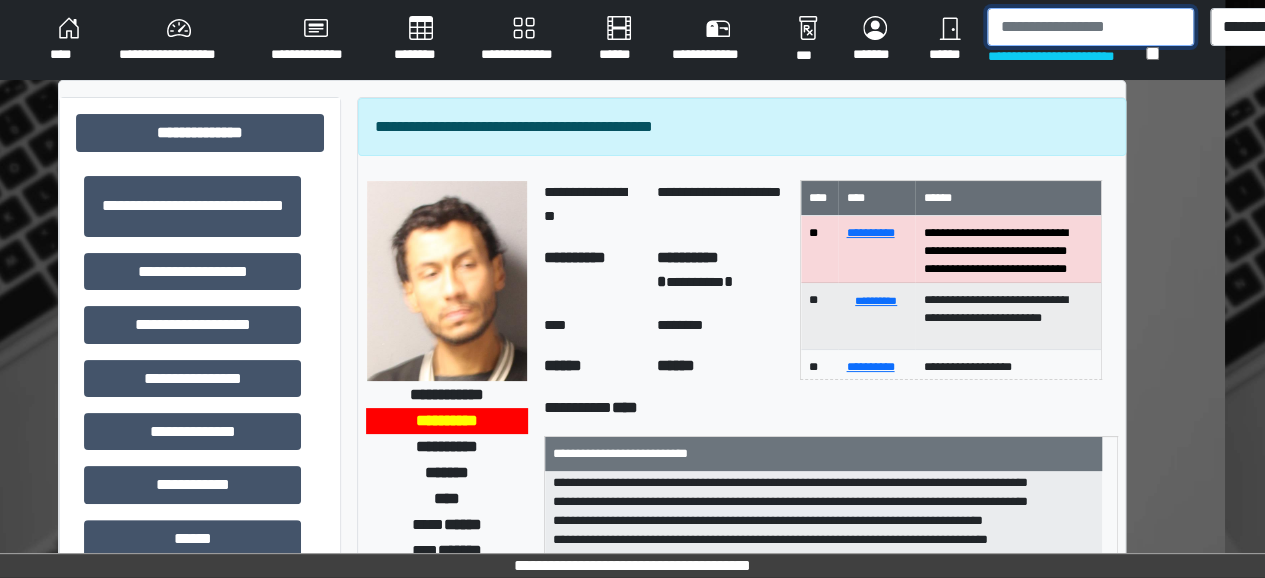 click at bounding box center [1090, 27] 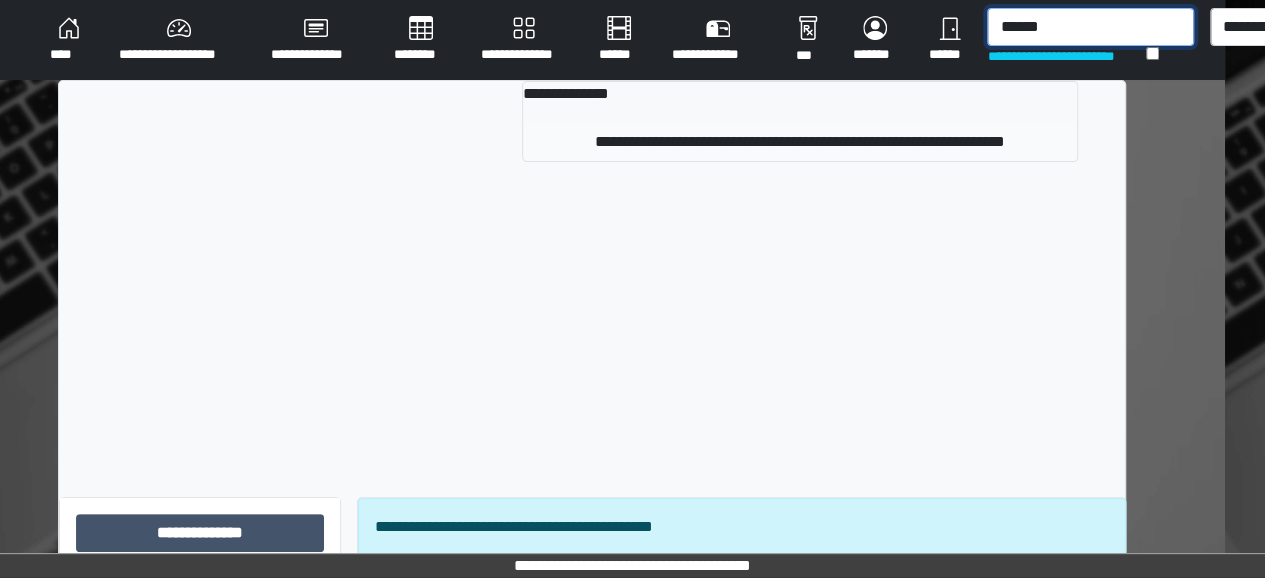 type on "******" 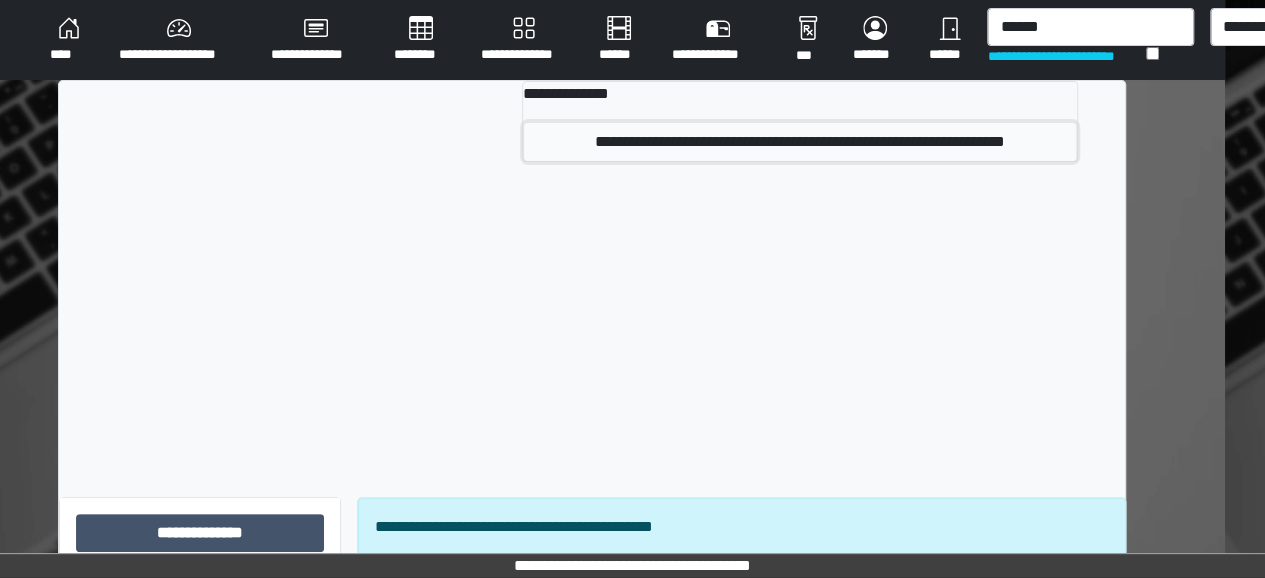 click on "**********" at bounding box center [800, 142] 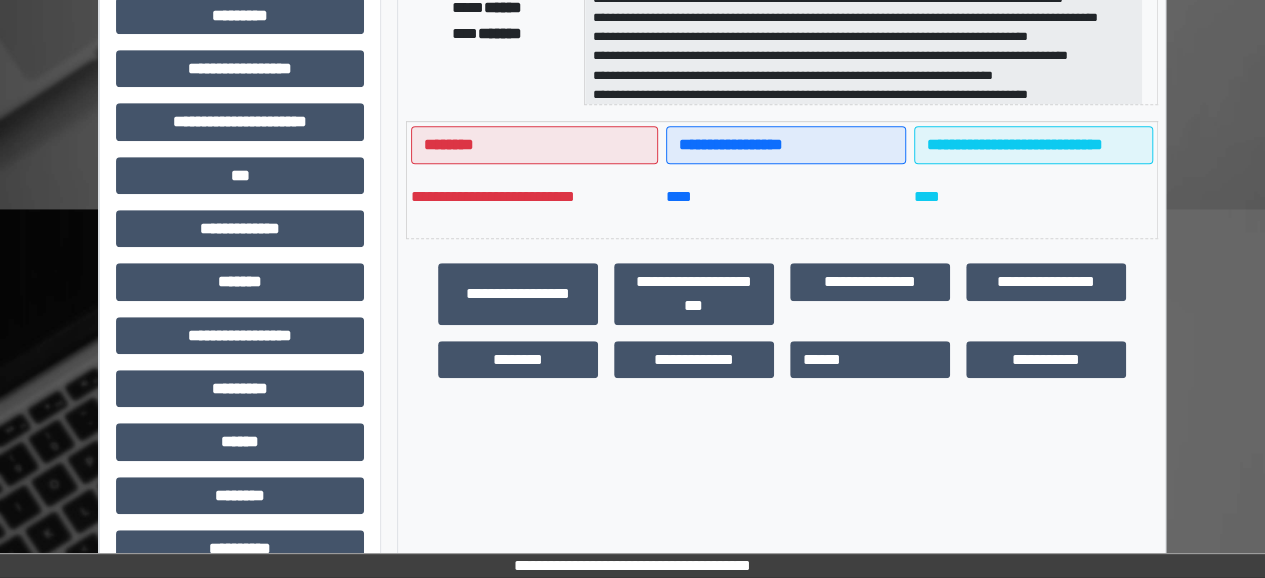 scroll, scrollTop: 582, scrollLeft: 0, axis: vertical 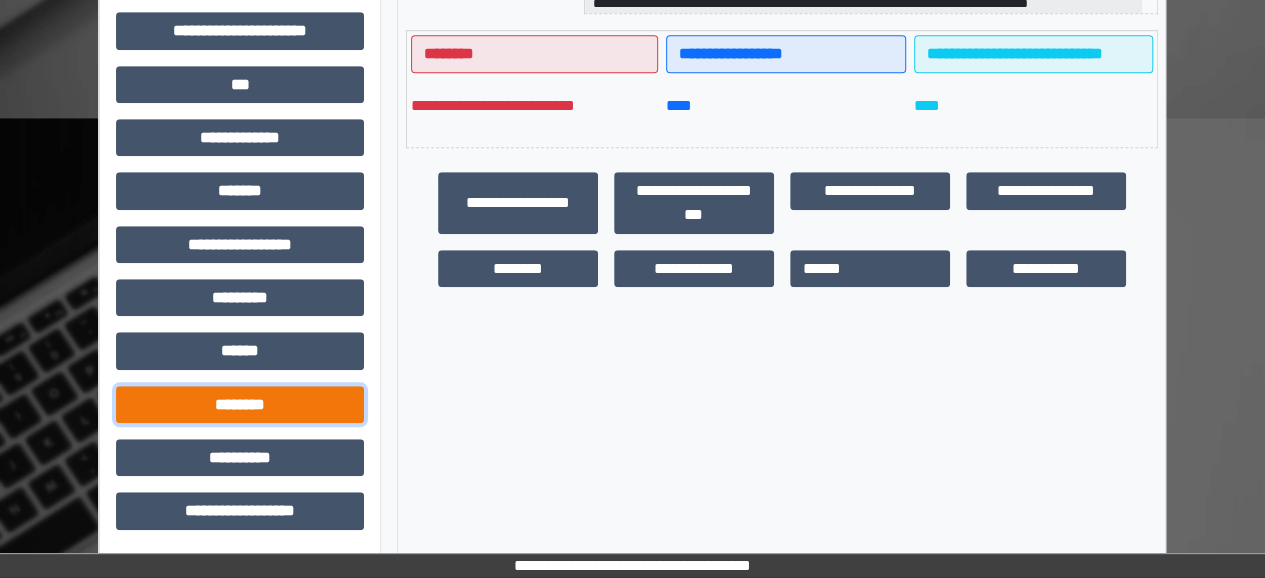click on "********" at bounding box center [240, 404] 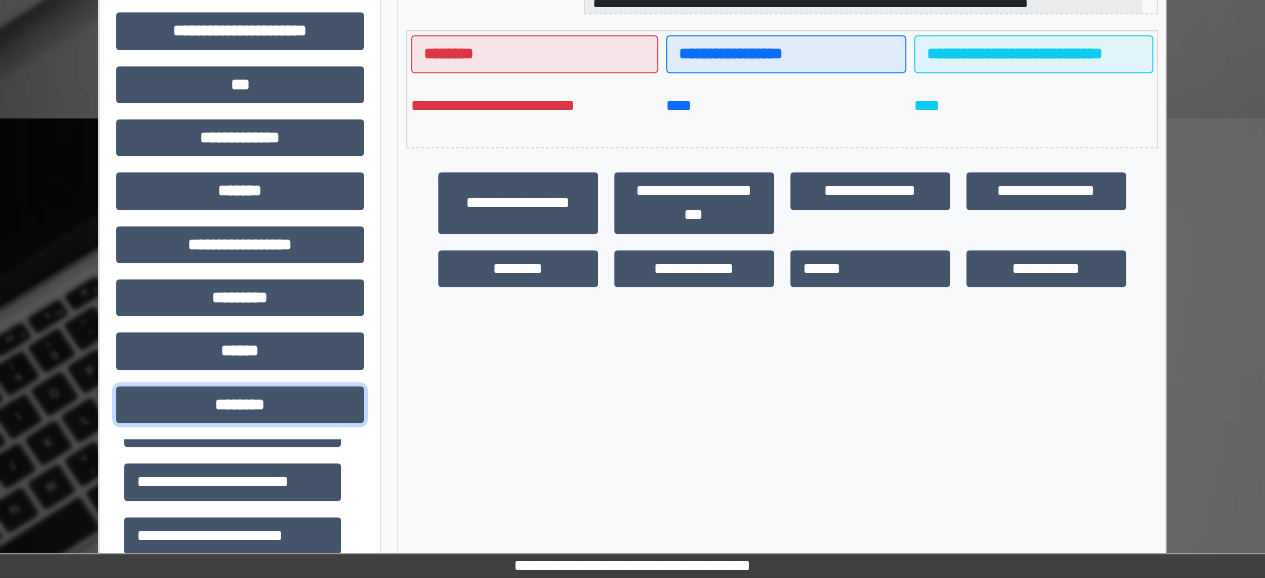 scroll, scrollTop: 209, scrollLeft: 0, axis: vertical 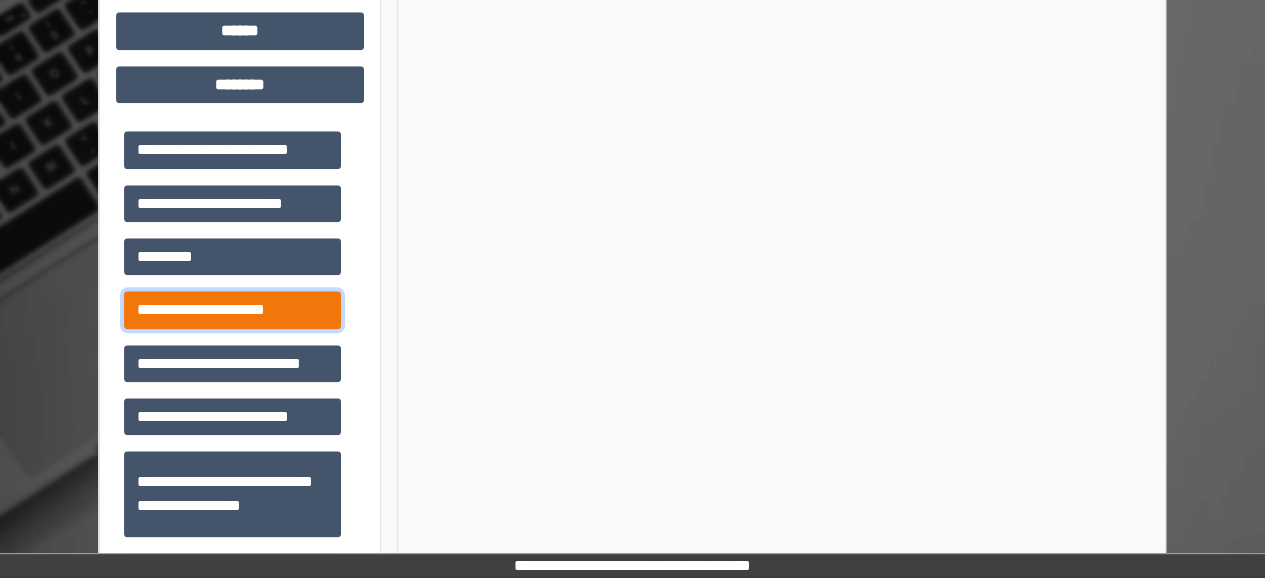 click on "**********" at bounding box center (232, 309) 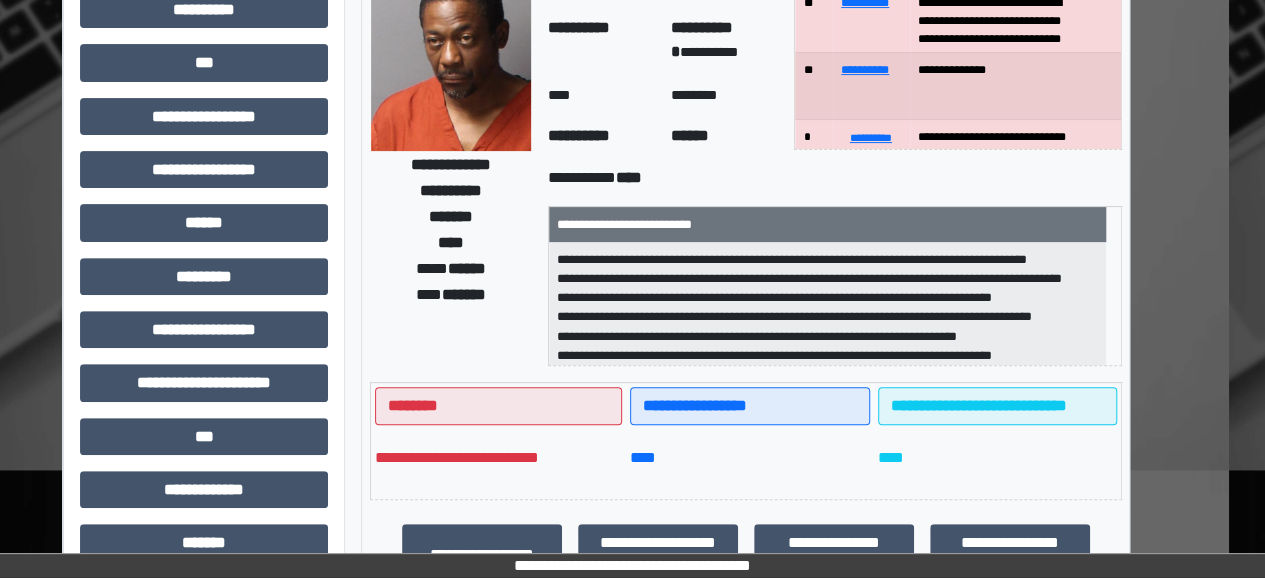 scroll, scrollTop: 0, scrollLeft: 36, axis: horizontal 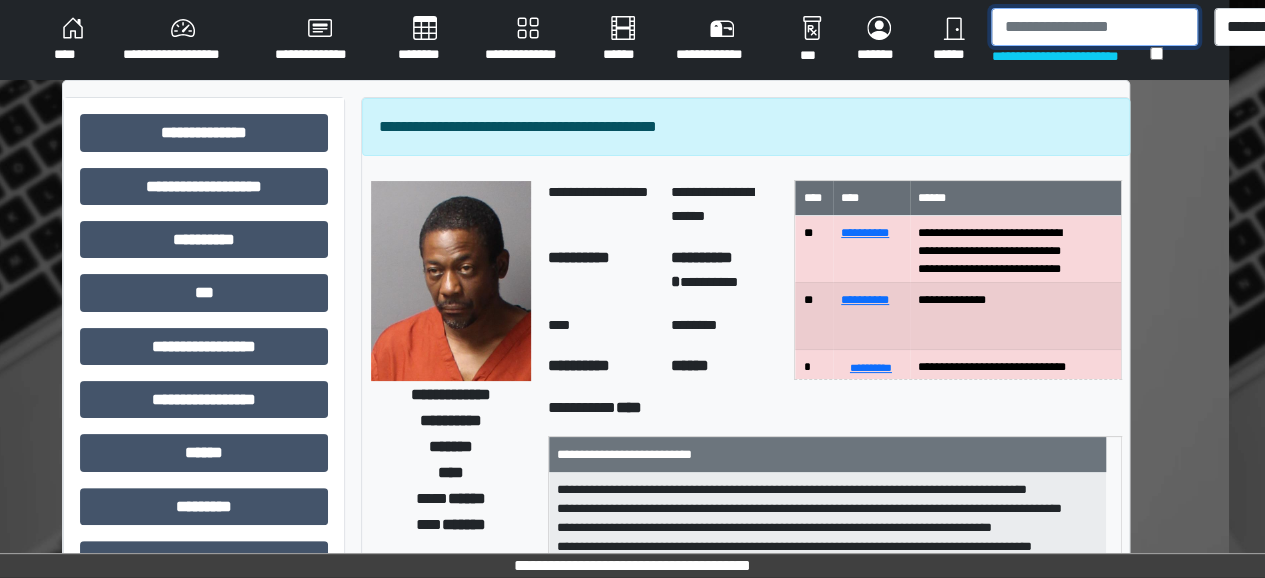 click at bounding box center [1094, 27] 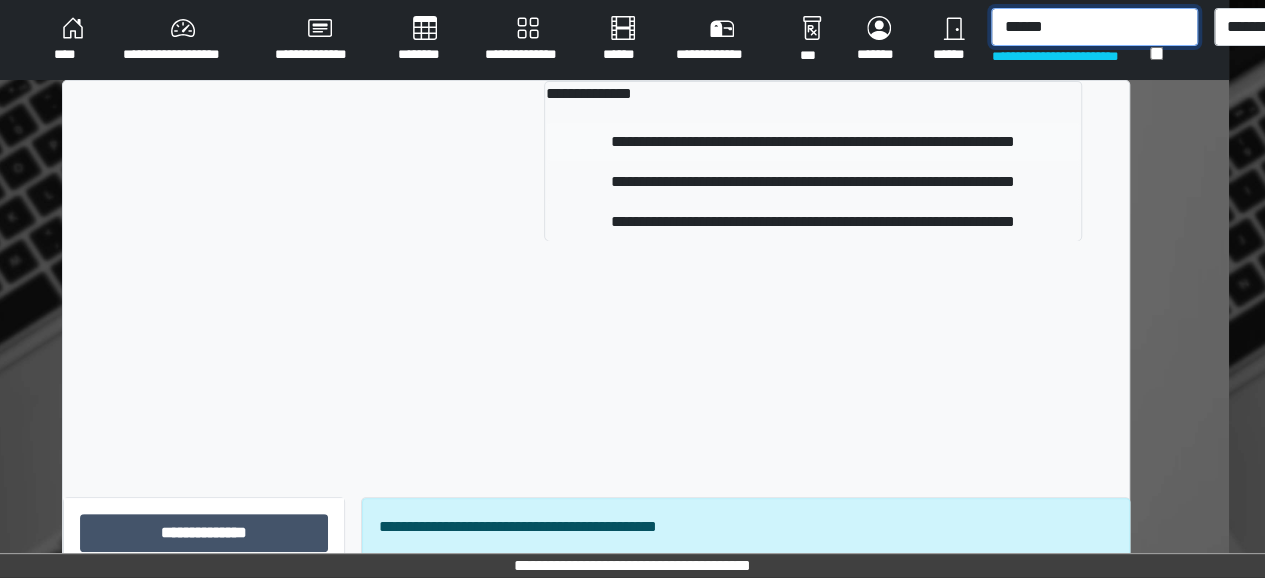 type on "******" 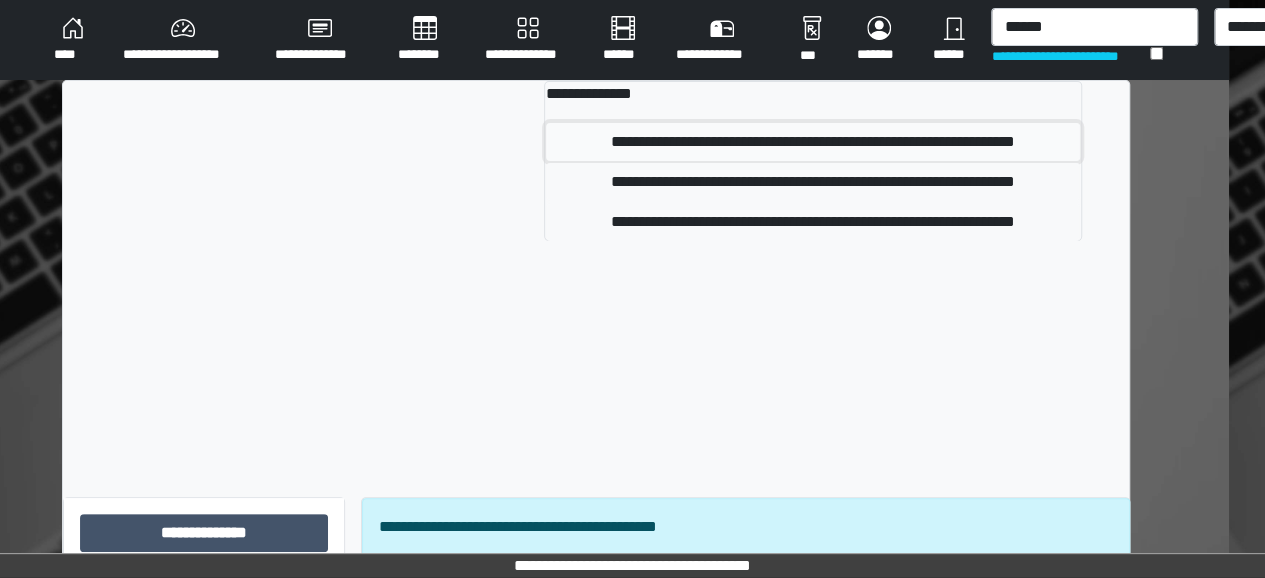 click on "**********" at bounding box center (813, 142) 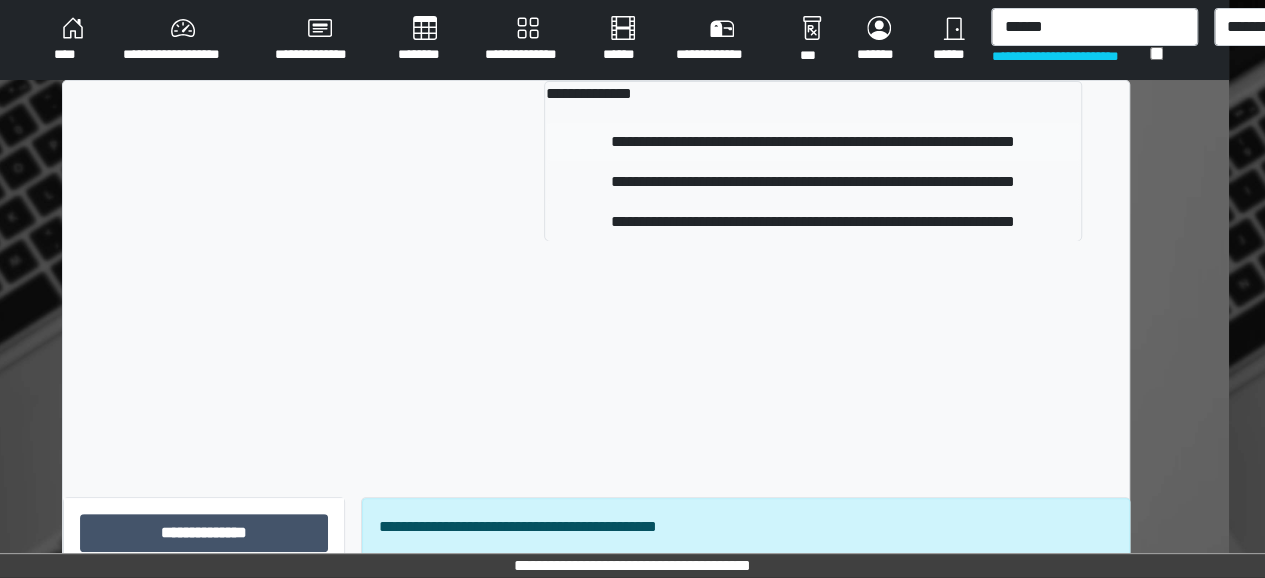type 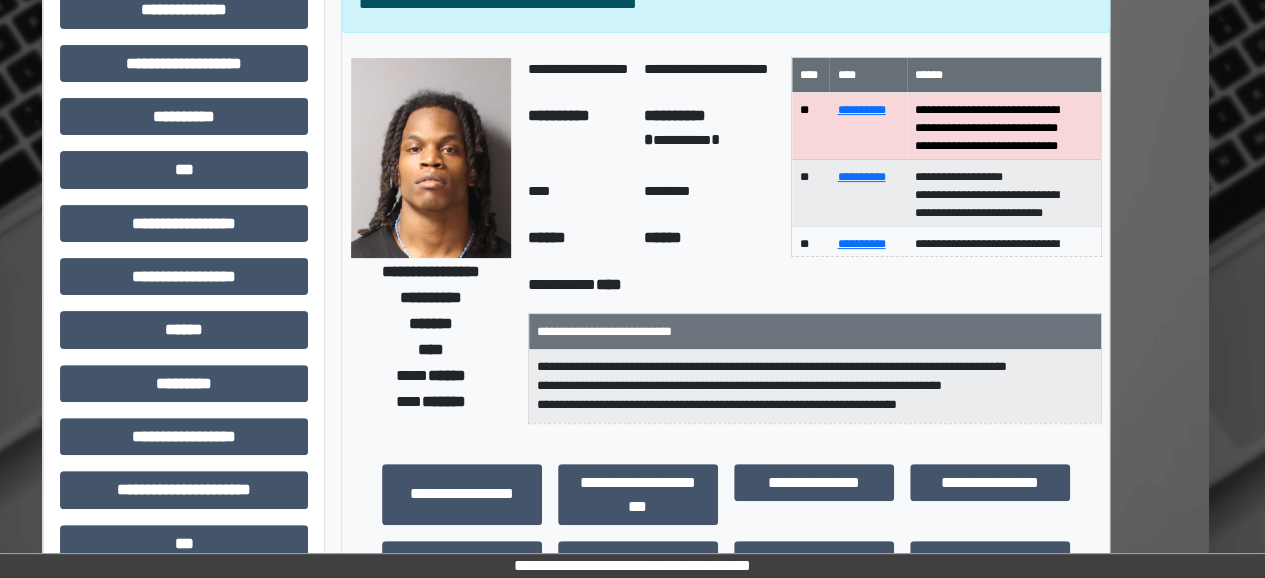 scroll, scrollTop: 125, scrollLeft: 56, axis: both 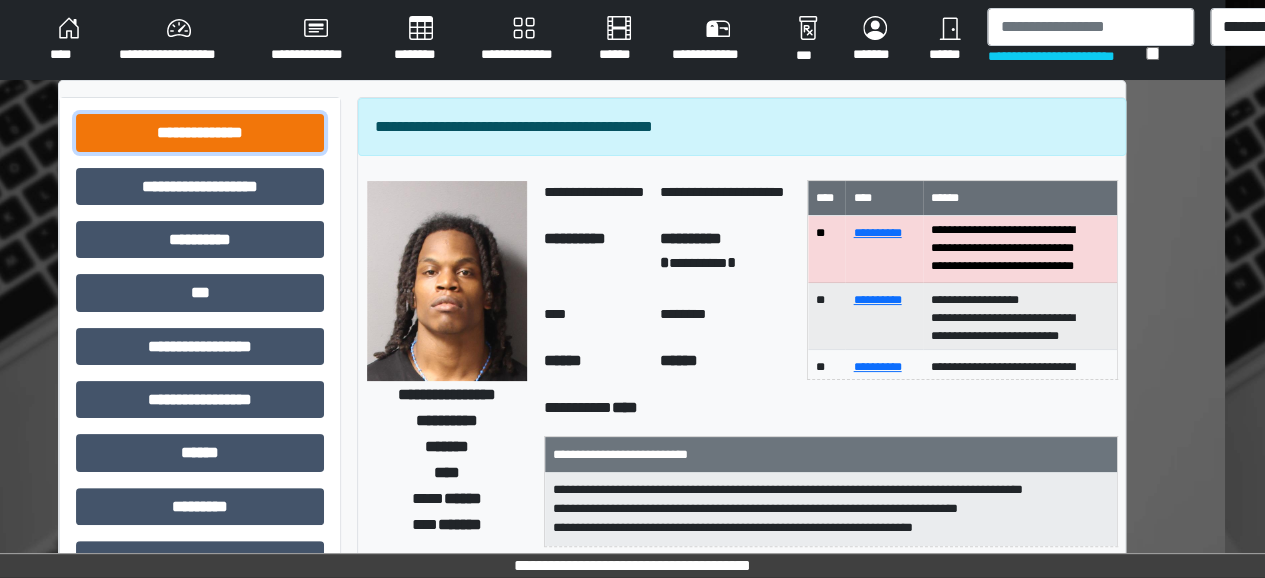 click on "**********" at bounding box center [200, 132] 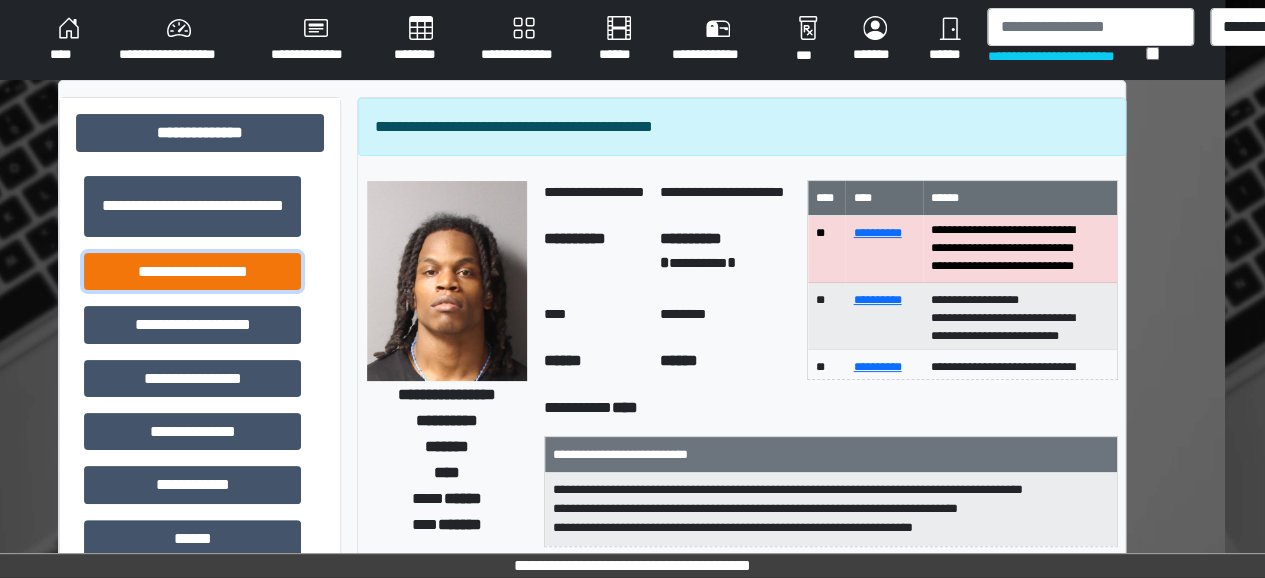 click on "**********" at bounding box center (192, 271) 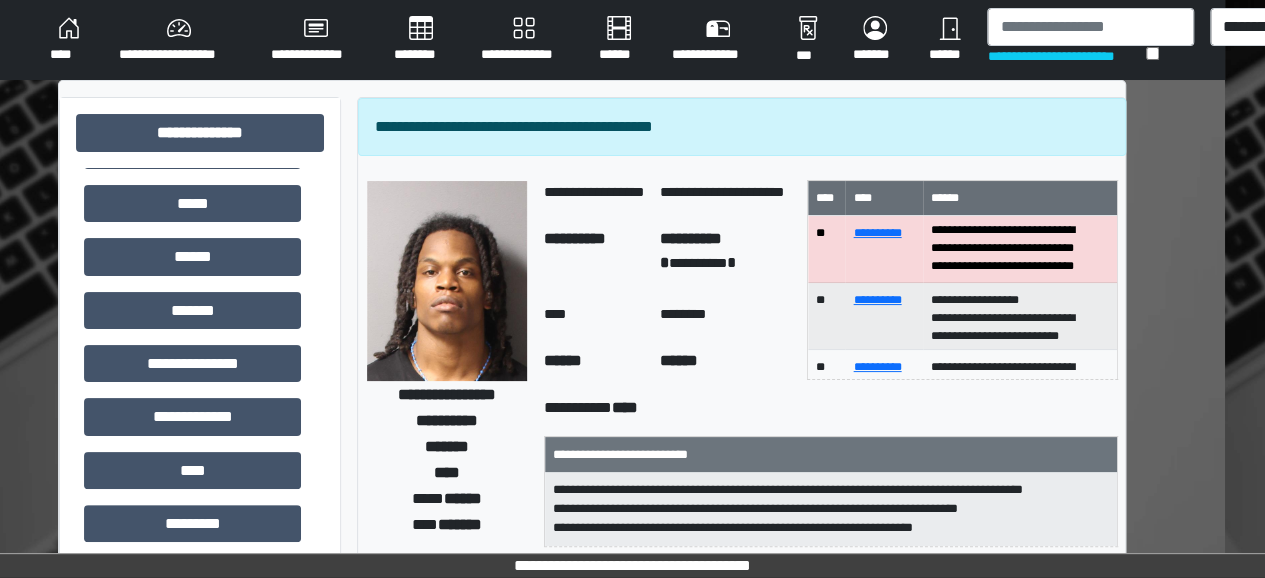 scroll, scrollTop: 568, scrollLeft: 0, axis: vertical 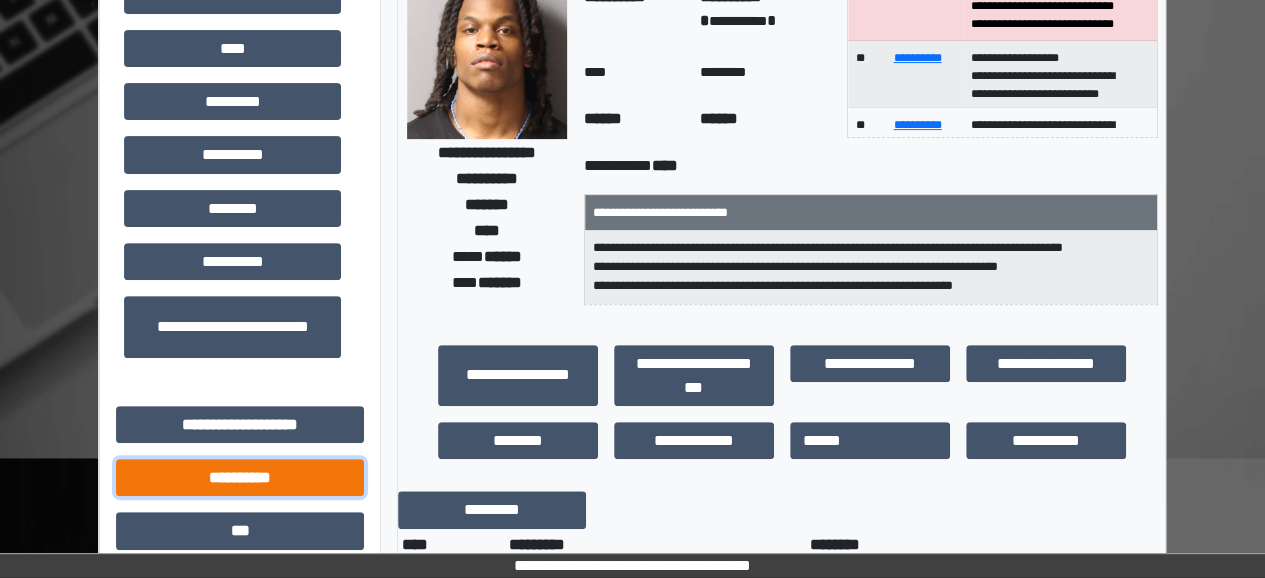 click on "**********" at bounding box center [240, 477] 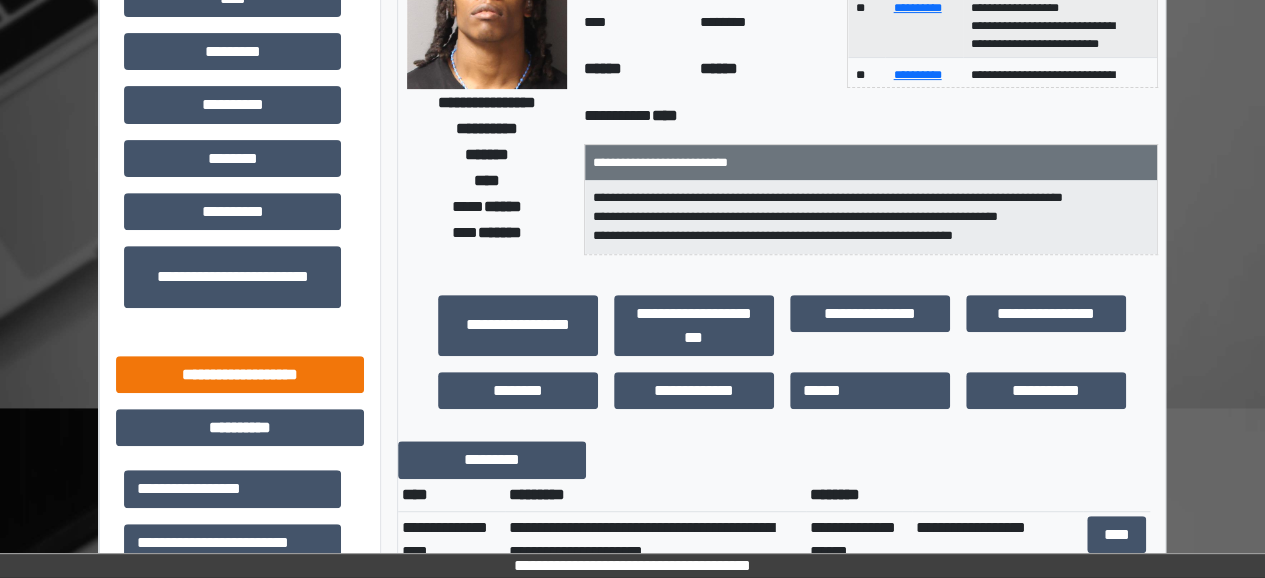 scroll, scrollTop: 299, scrollLeft: 0, axis: vertical 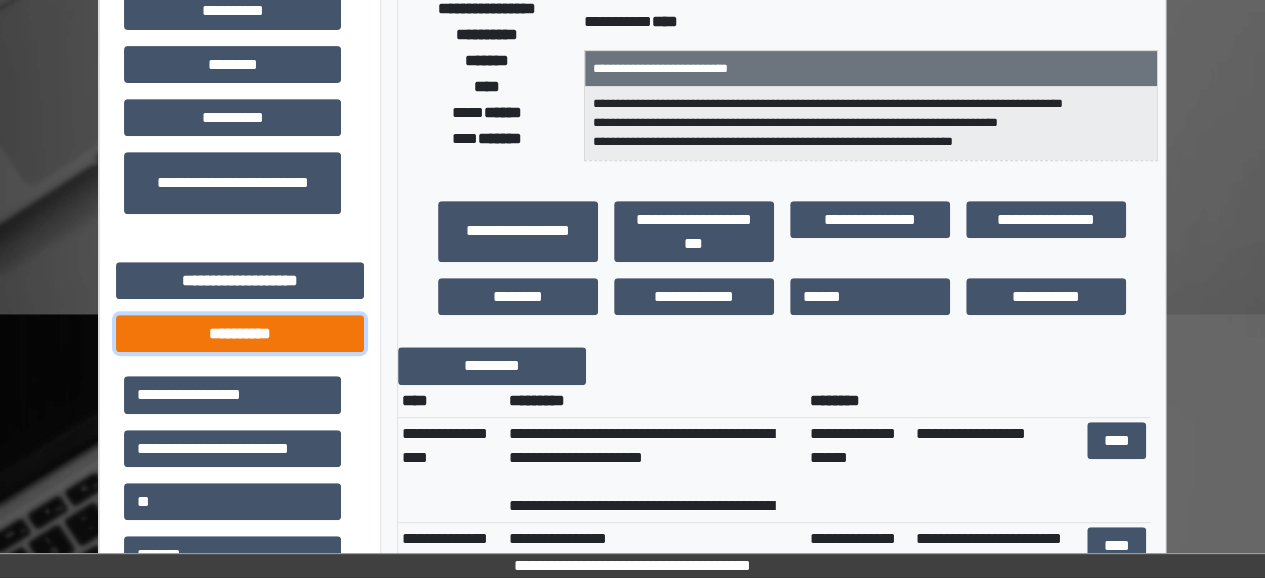 click on "**********" at bounding box center [240, 333] 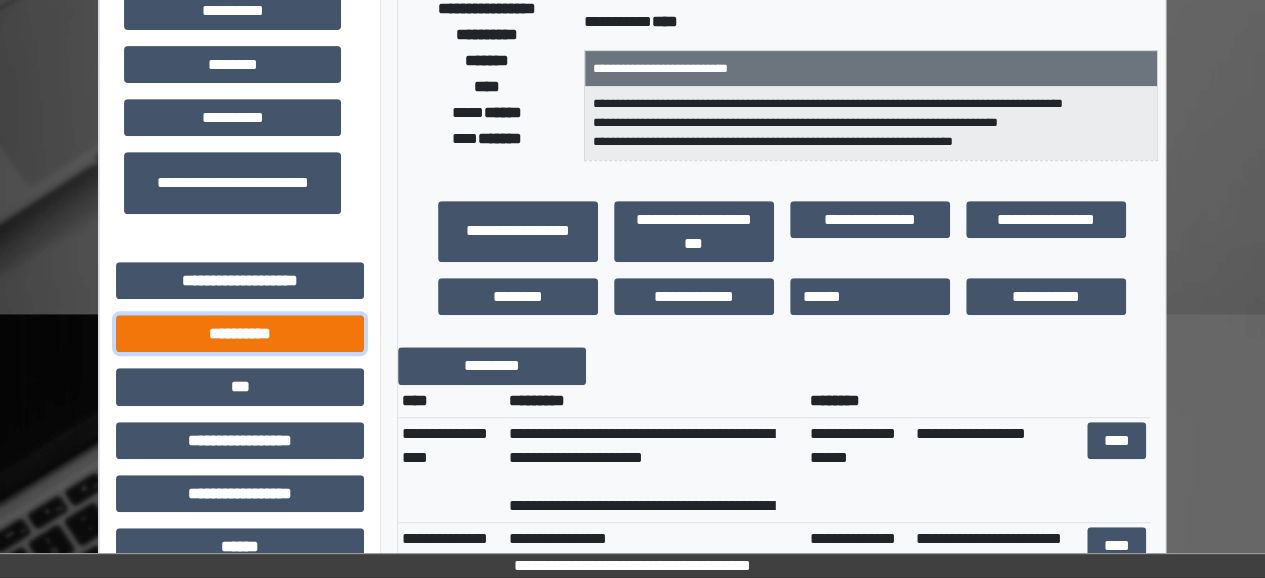 click on "**********" at bounding box center (240, 333) 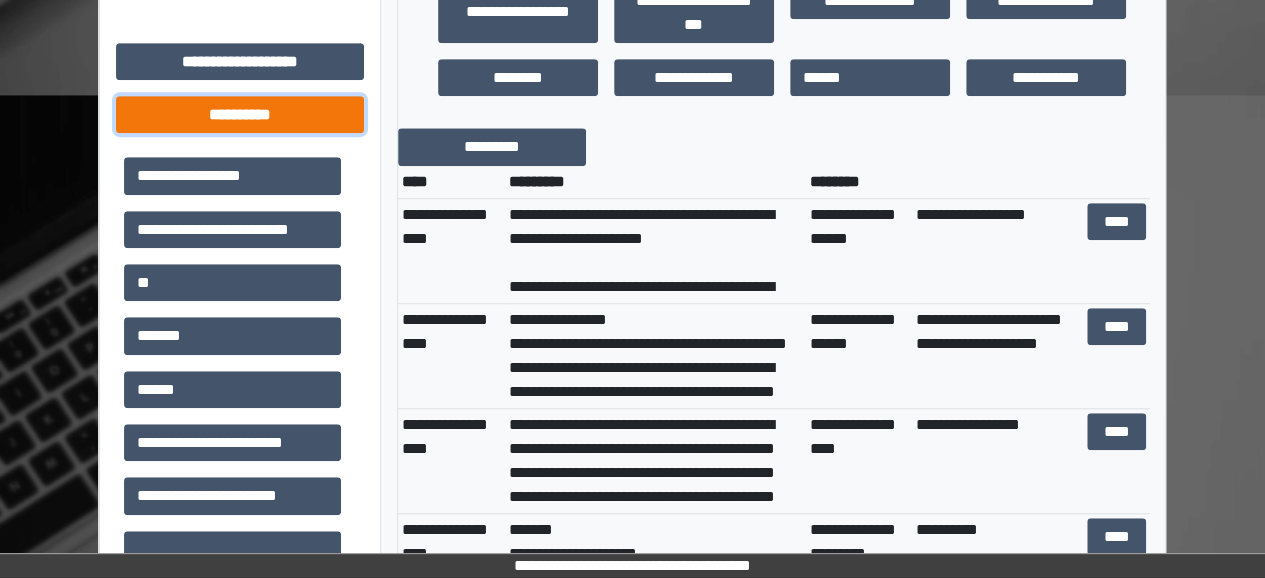 scroll, scrollTop: 607, scrollLeft: 0, axis: vertical 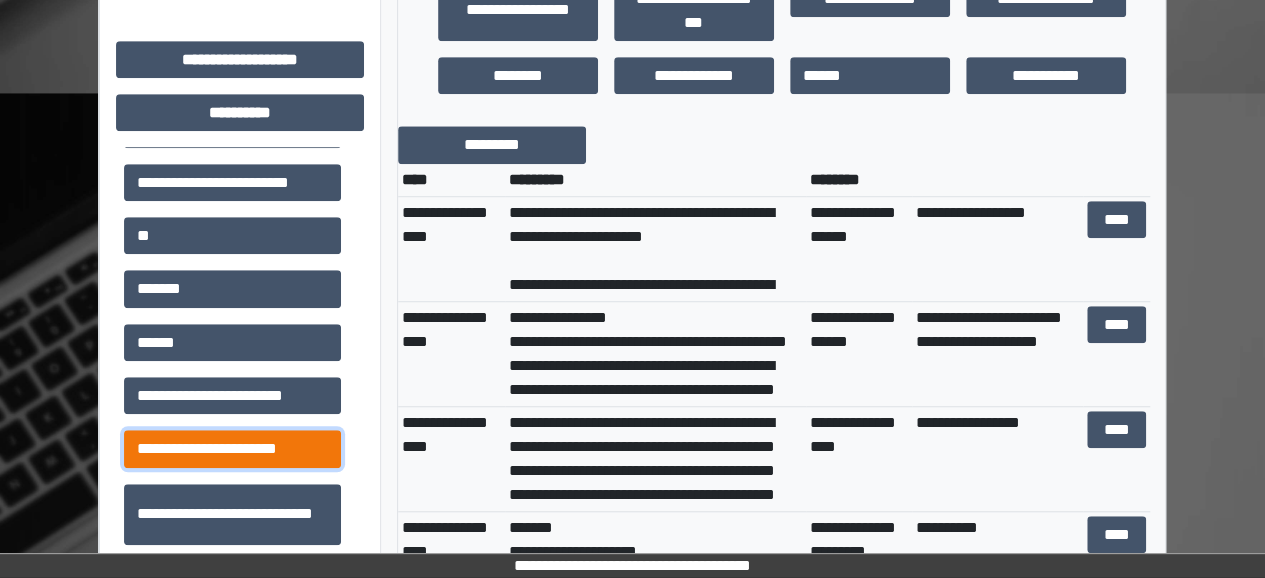 click on "**********" at bounding box center (232, 448) 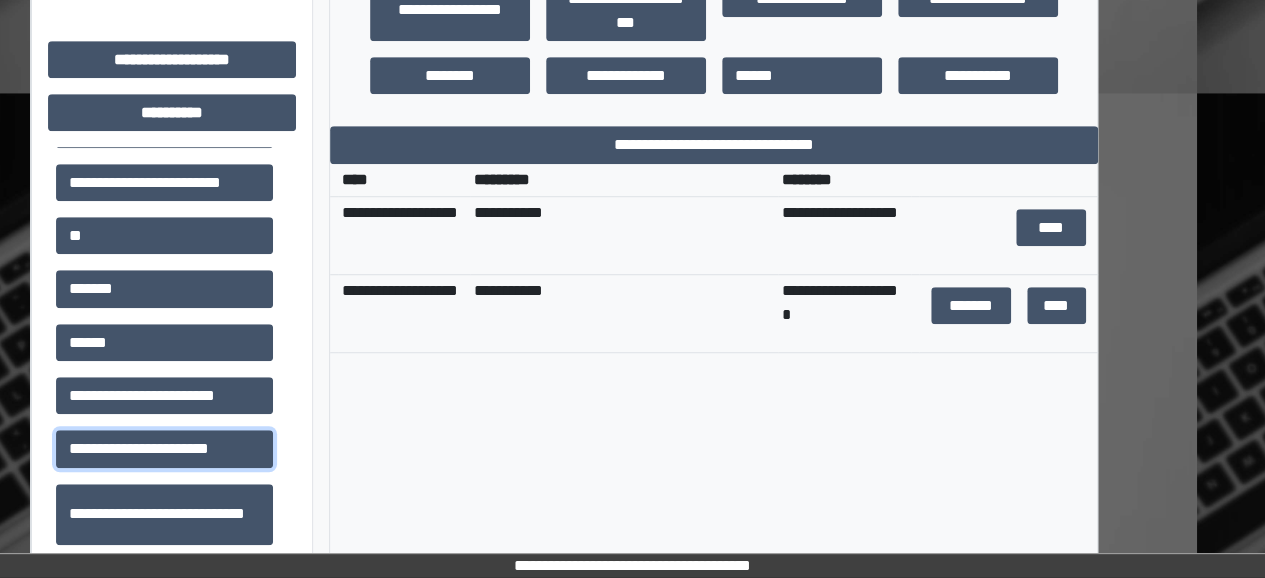 scroll, scrollTop: 607, scrollLeft: 93, axis: both 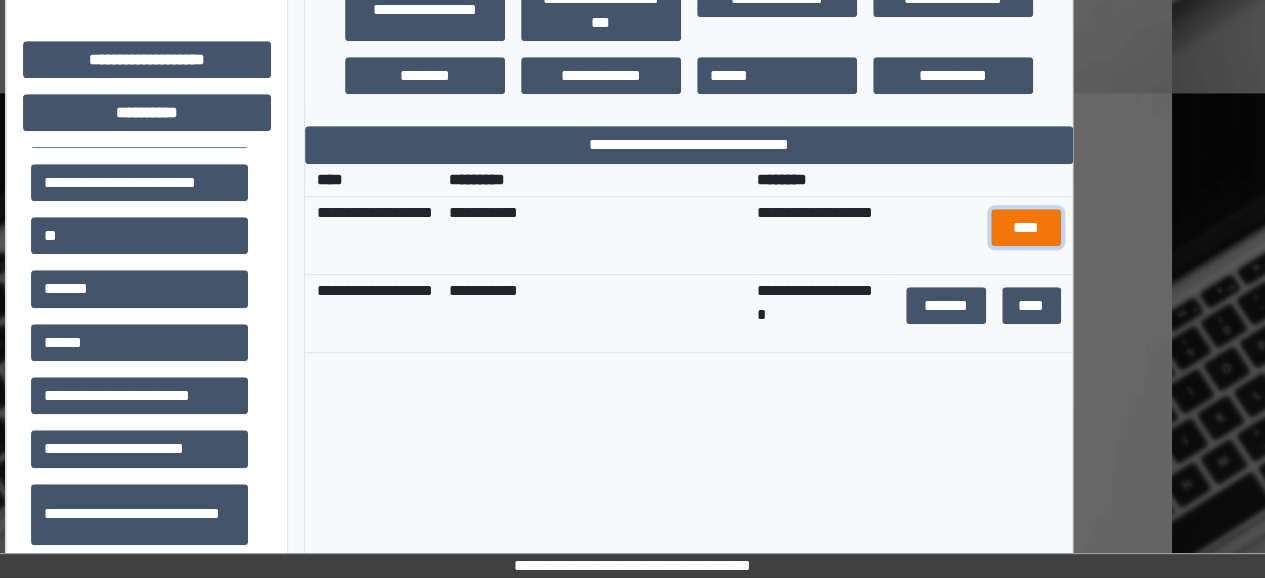 click on "****" at bounding box center (1025, 227) 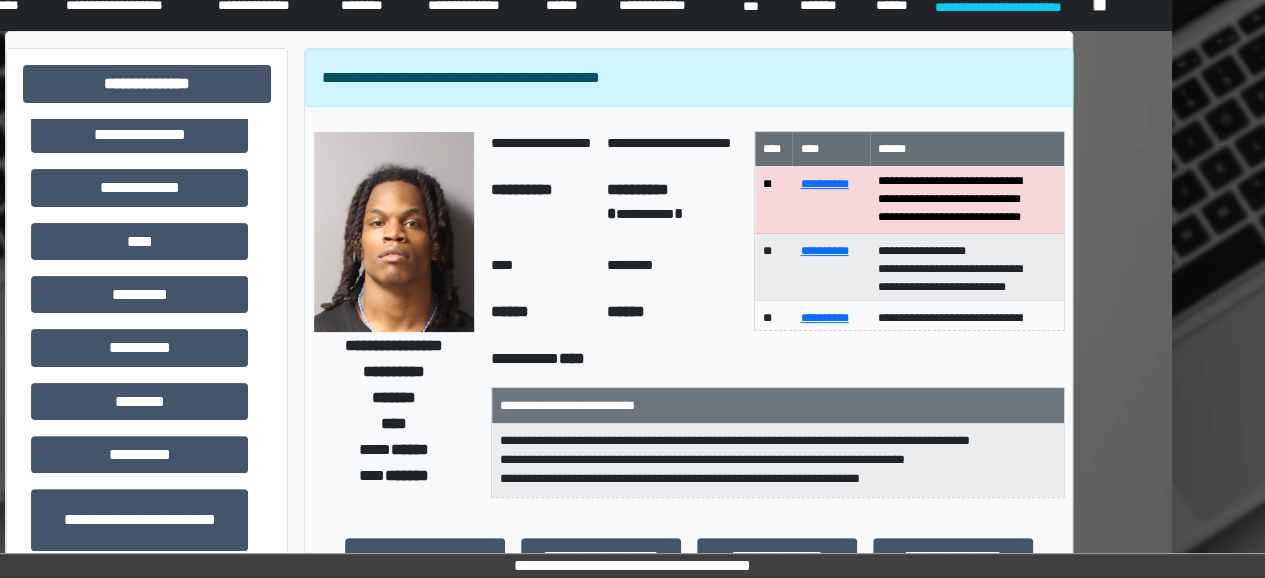 scroll, scrollTop: 0, scrollLeft: 93, axis: horizontal 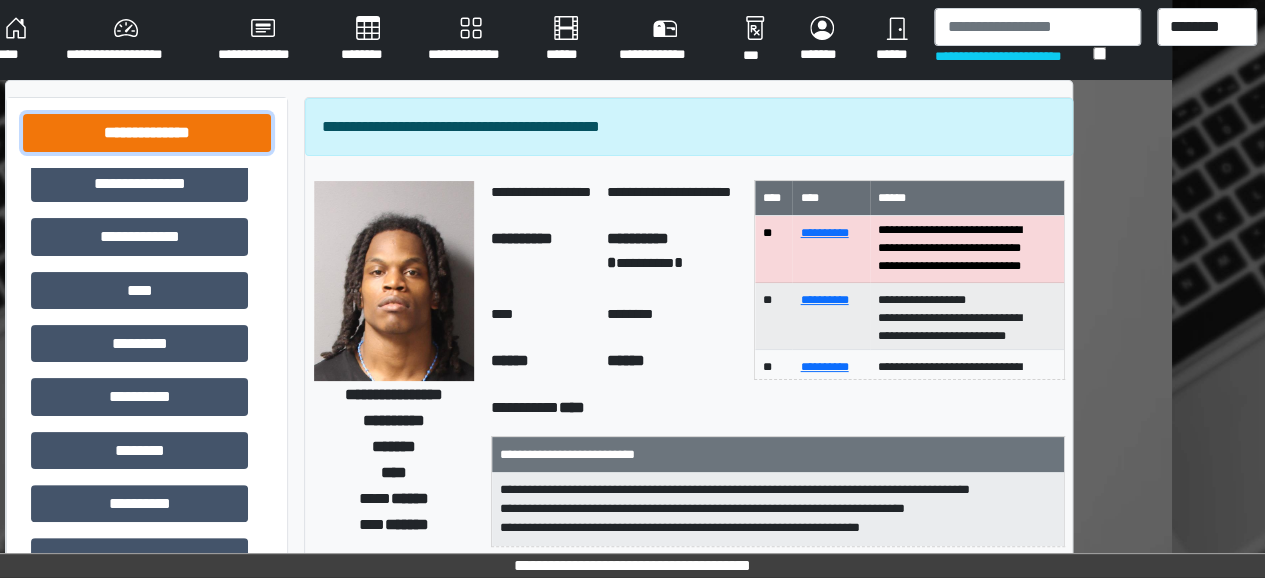click on "**********" at bounding box center [147, 132] 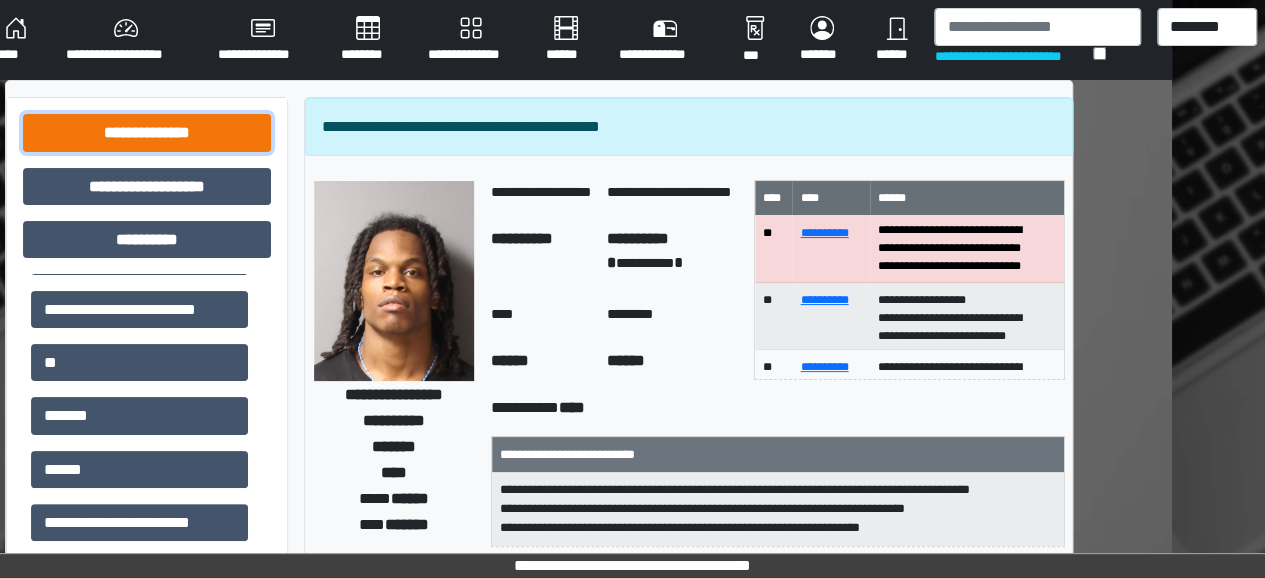 click on "**********" at bounding box center (147, 132) 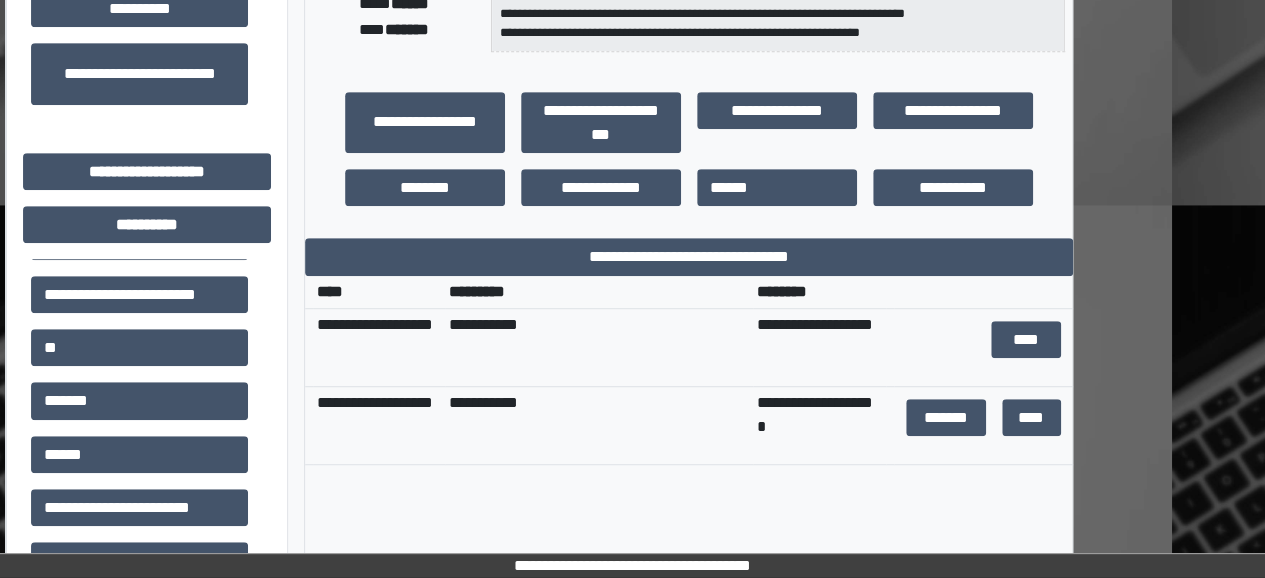 scroll, scrollTop: 540, scrollLeft: 93, axis: both 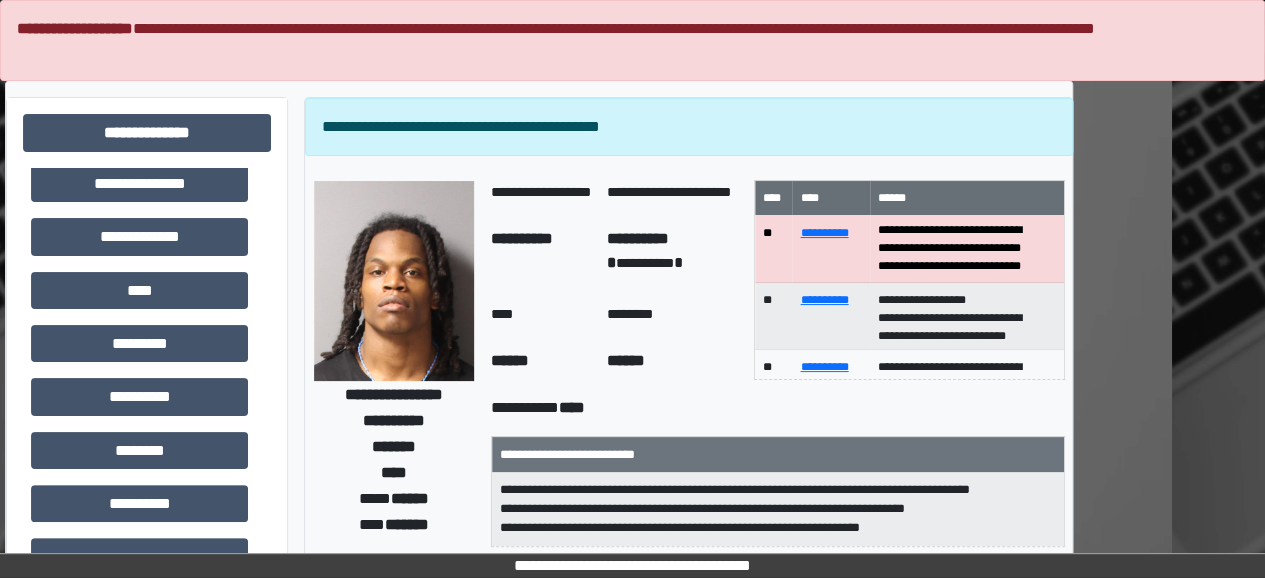 click on "**********" at bounding box center (539, 296) 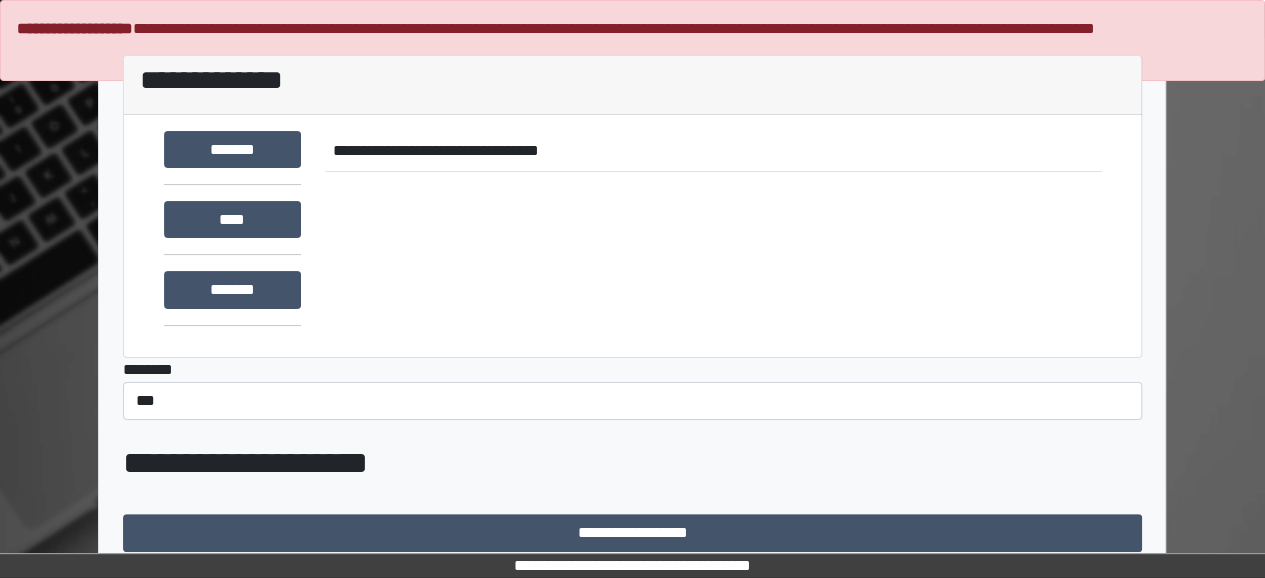 scroll, scrollTop: 0, scrollLeft: 0, axis: both 